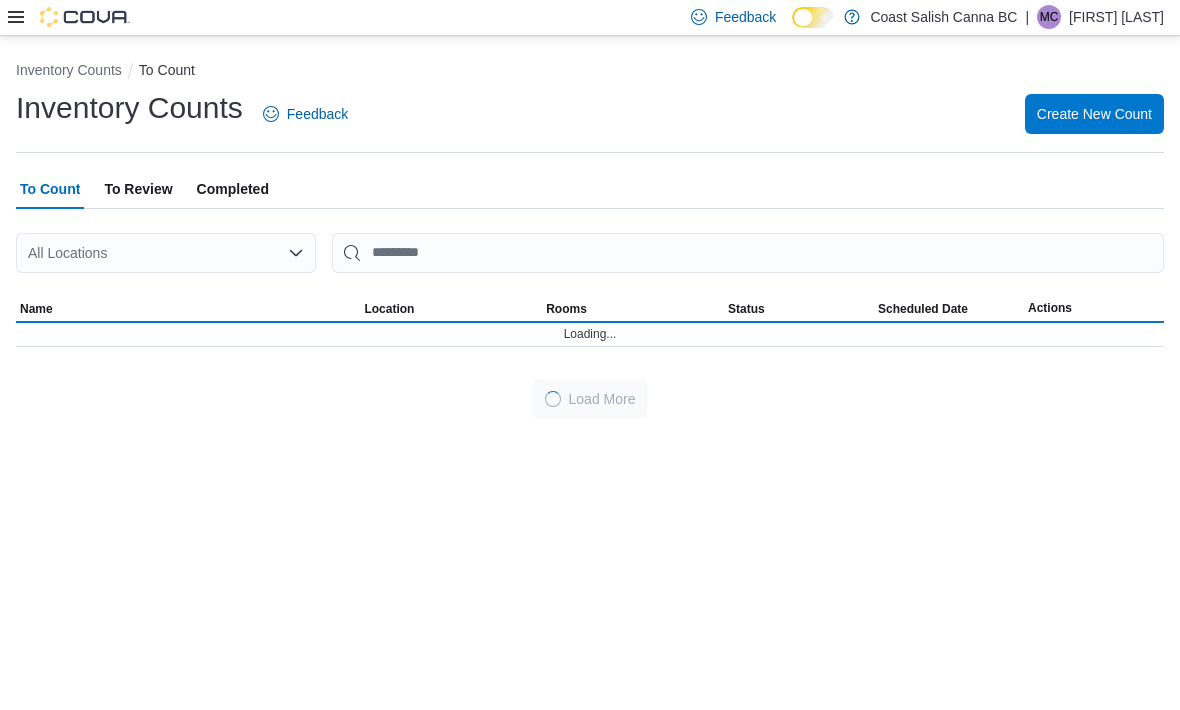 scroll, scrollTop: 0, scrollLeft: 0, axis: both 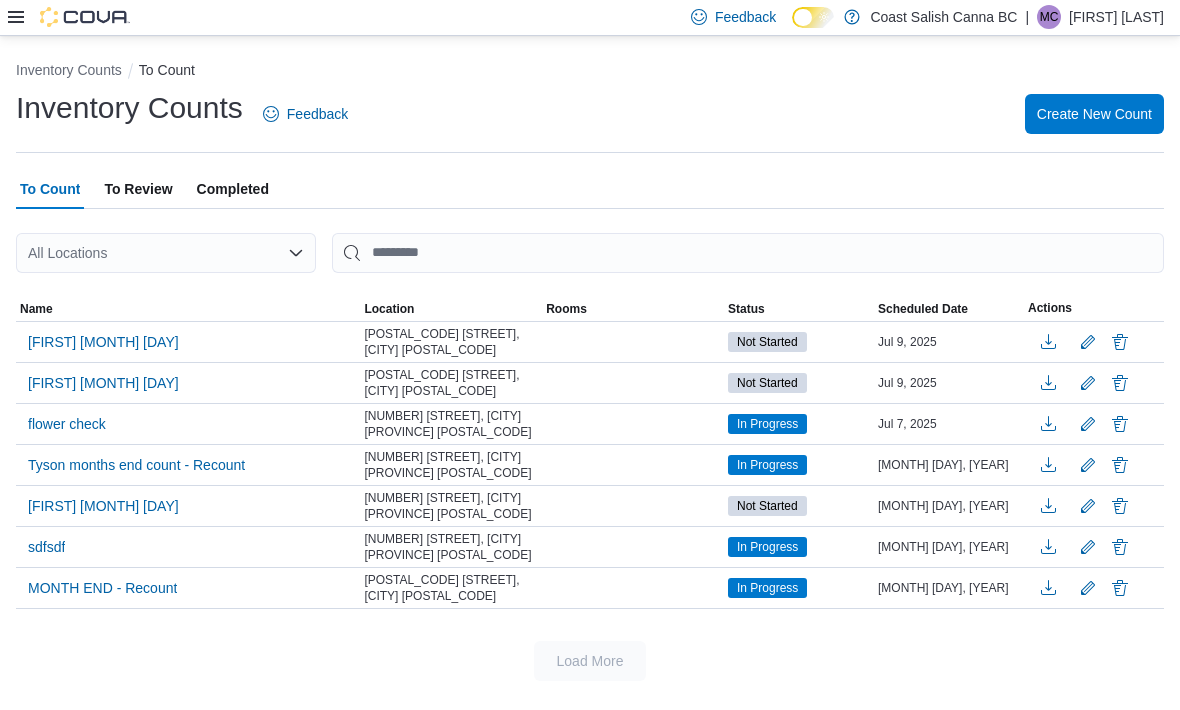 click on "[FIRST] [MONTH] [DAY]" at bounding box center [103, 383] 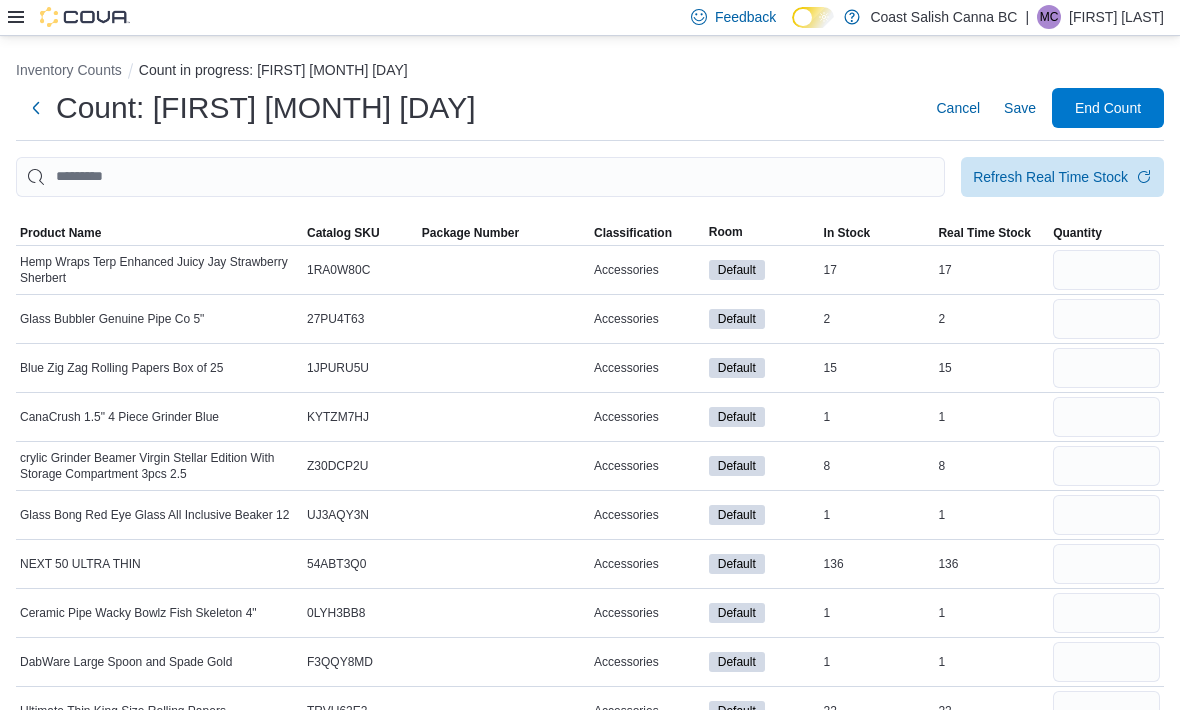 click on "Product Name" at bounding box center [159, 233] 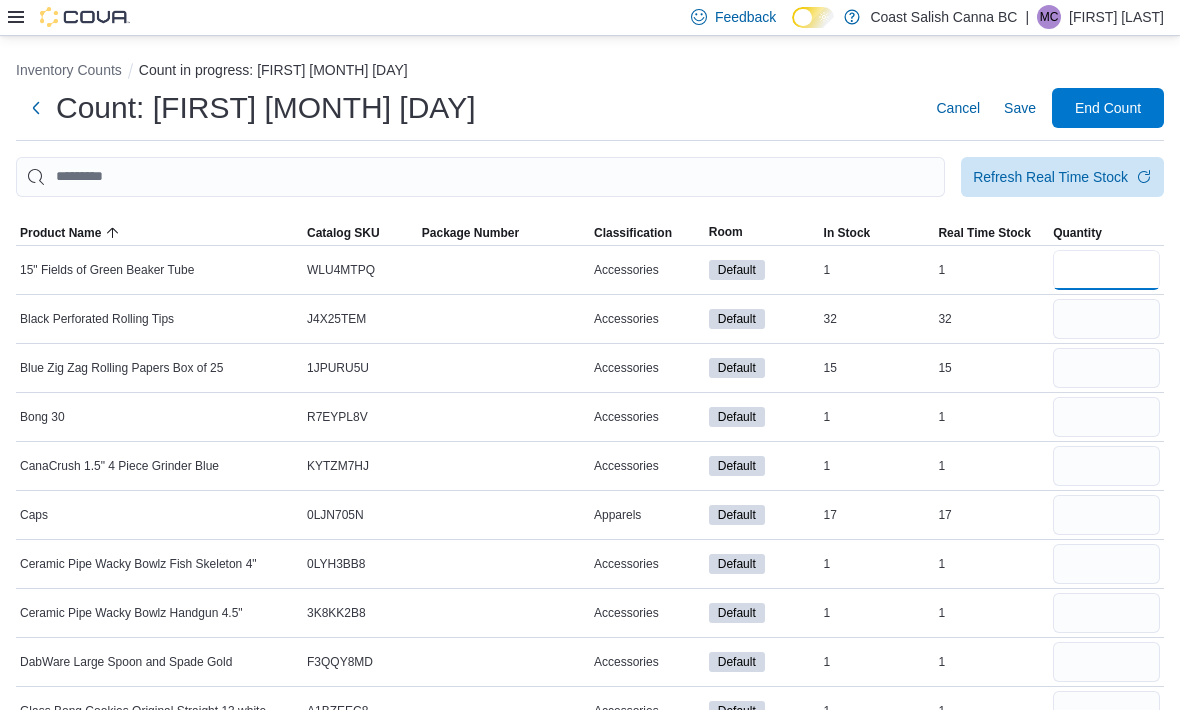 click at bounding box center (1106, 270) 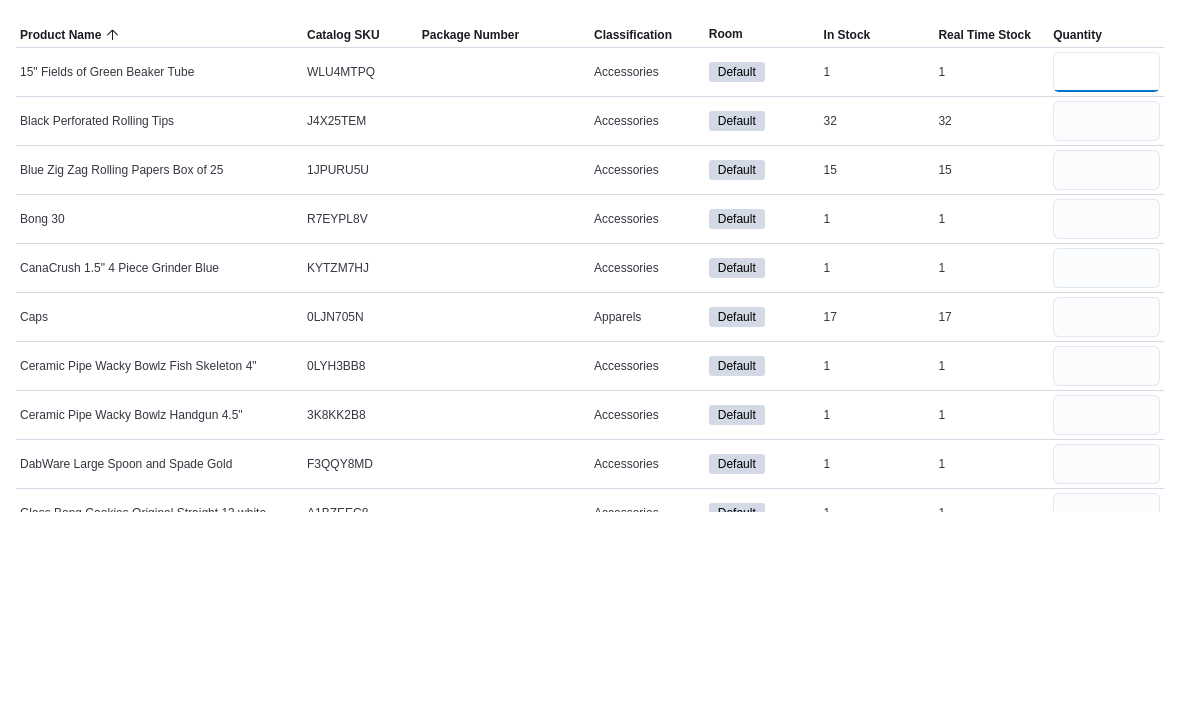 type on "*" 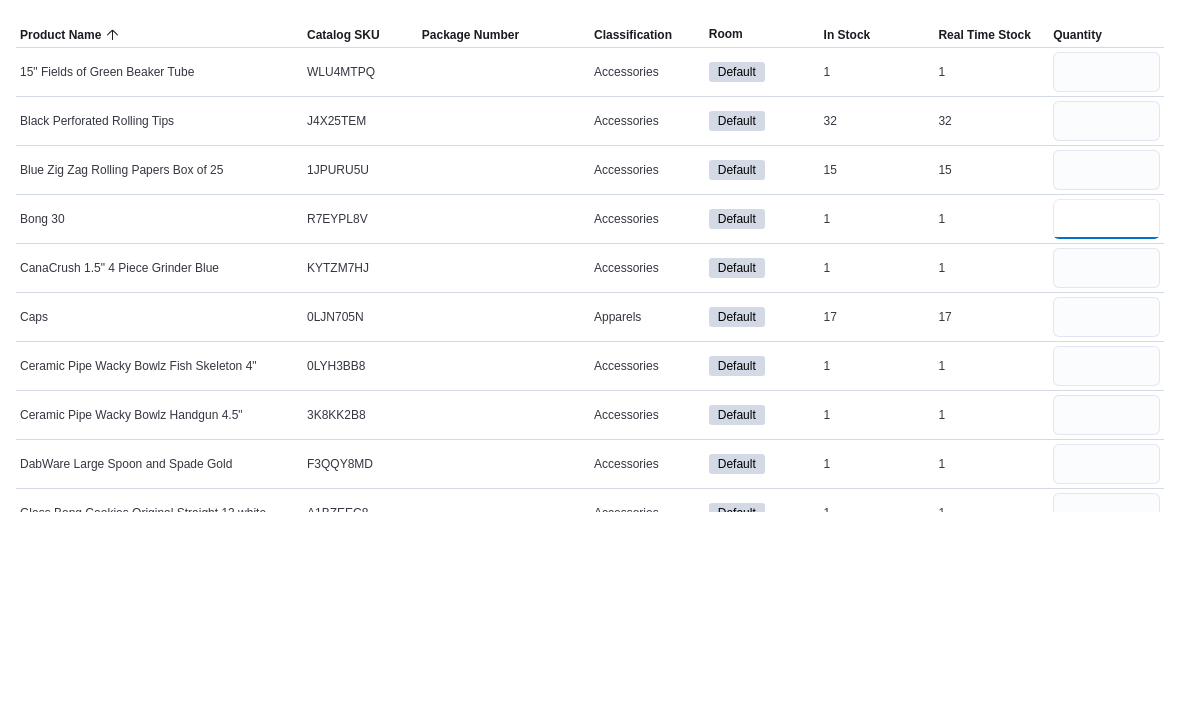 click at bounding box center (1106, 417) 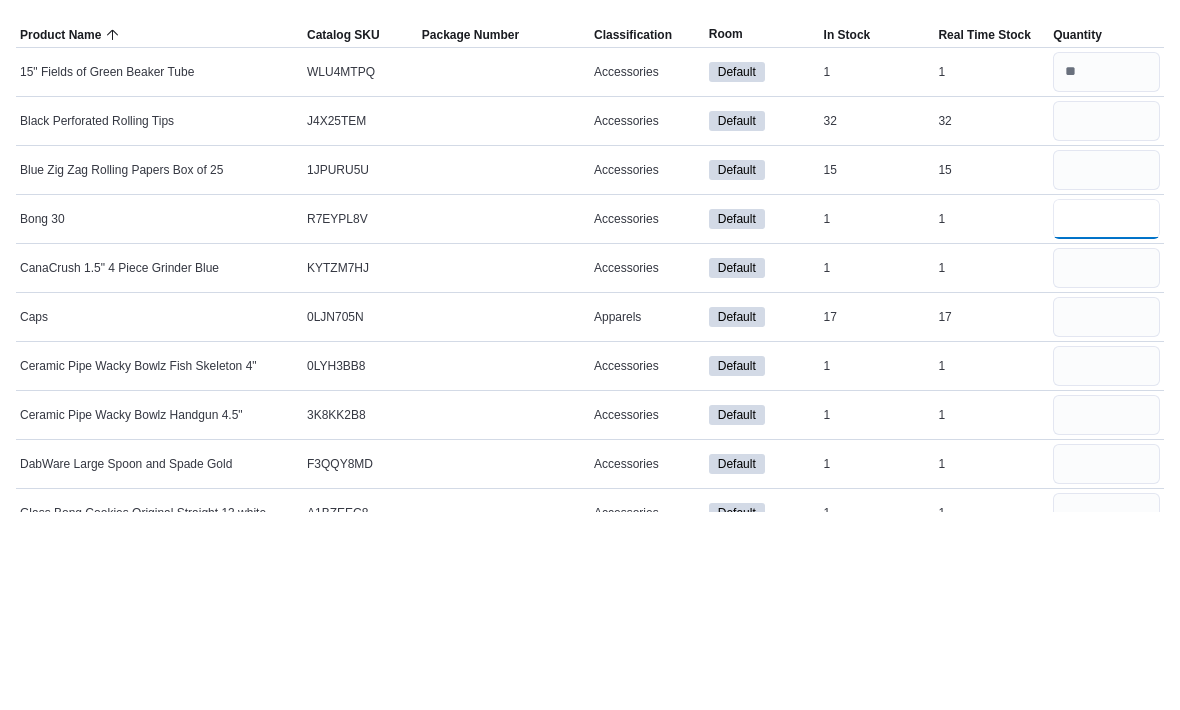 type on "*" 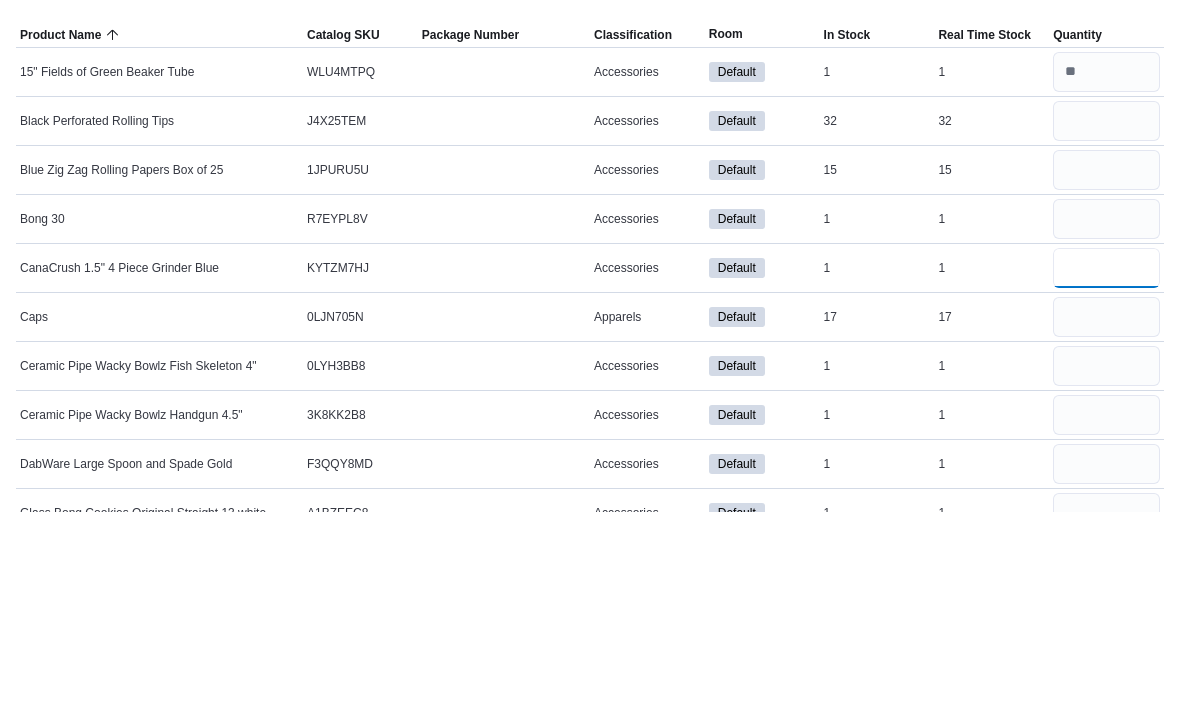 click at bounding box center [1106, 466] 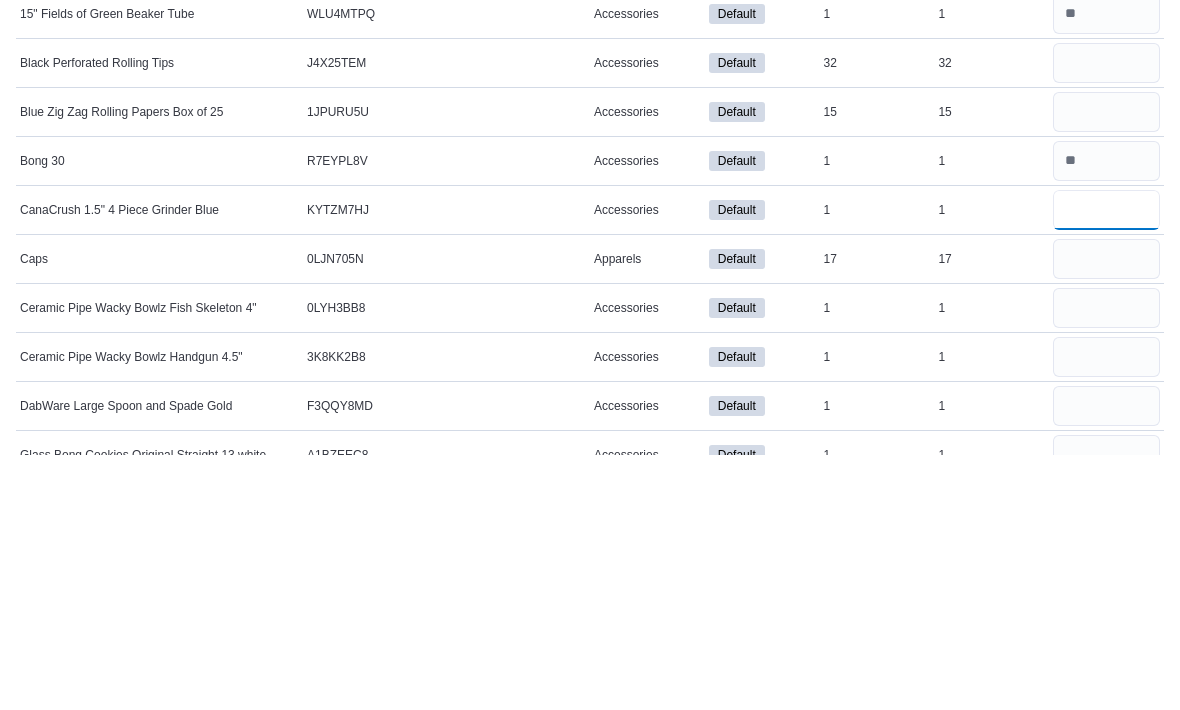 type on "*" 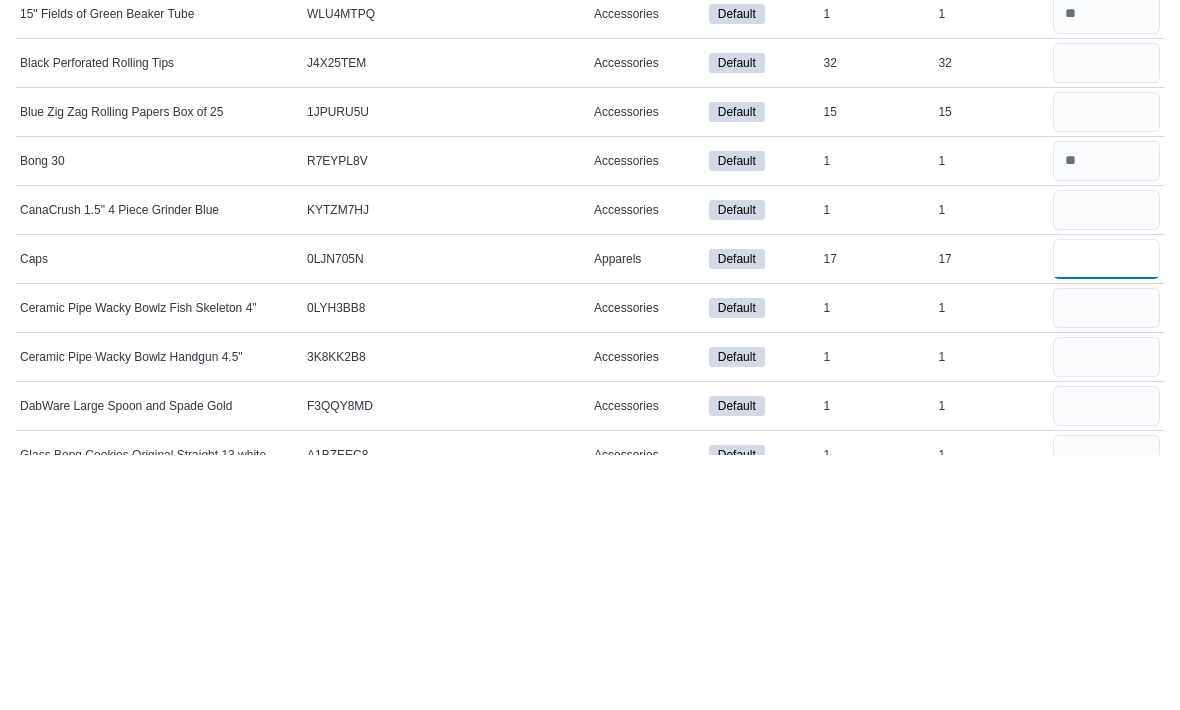 click at bounding box center (1106, 515) 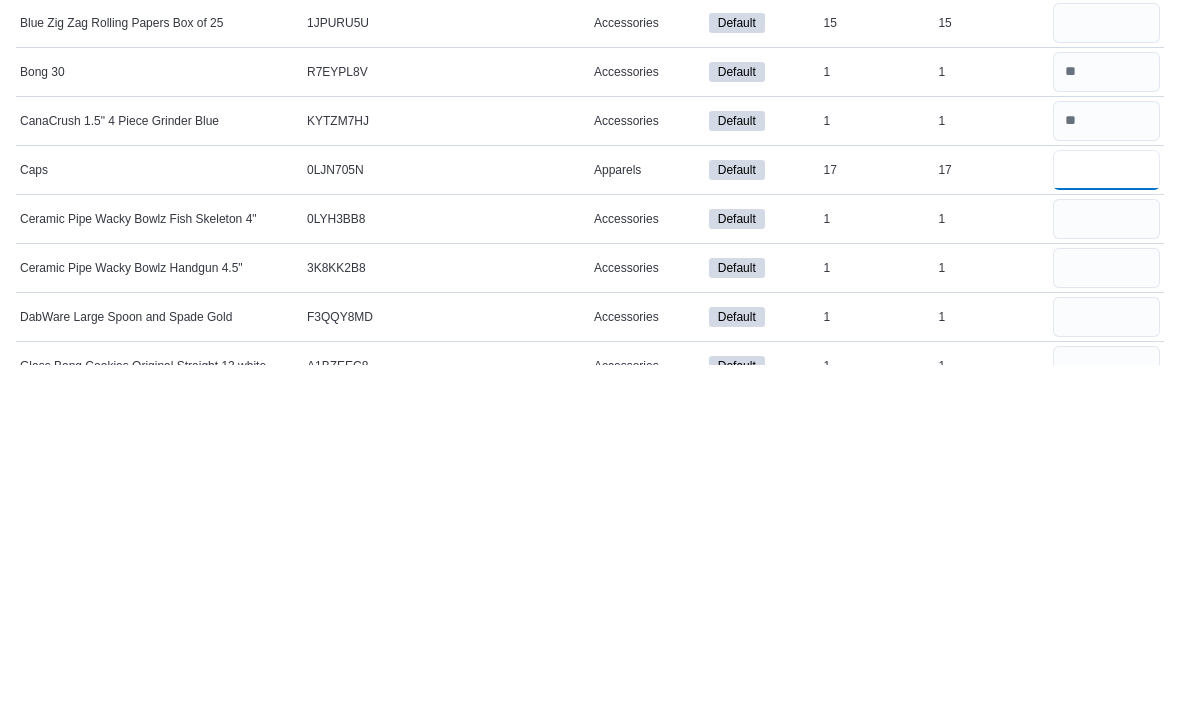 type on "**" 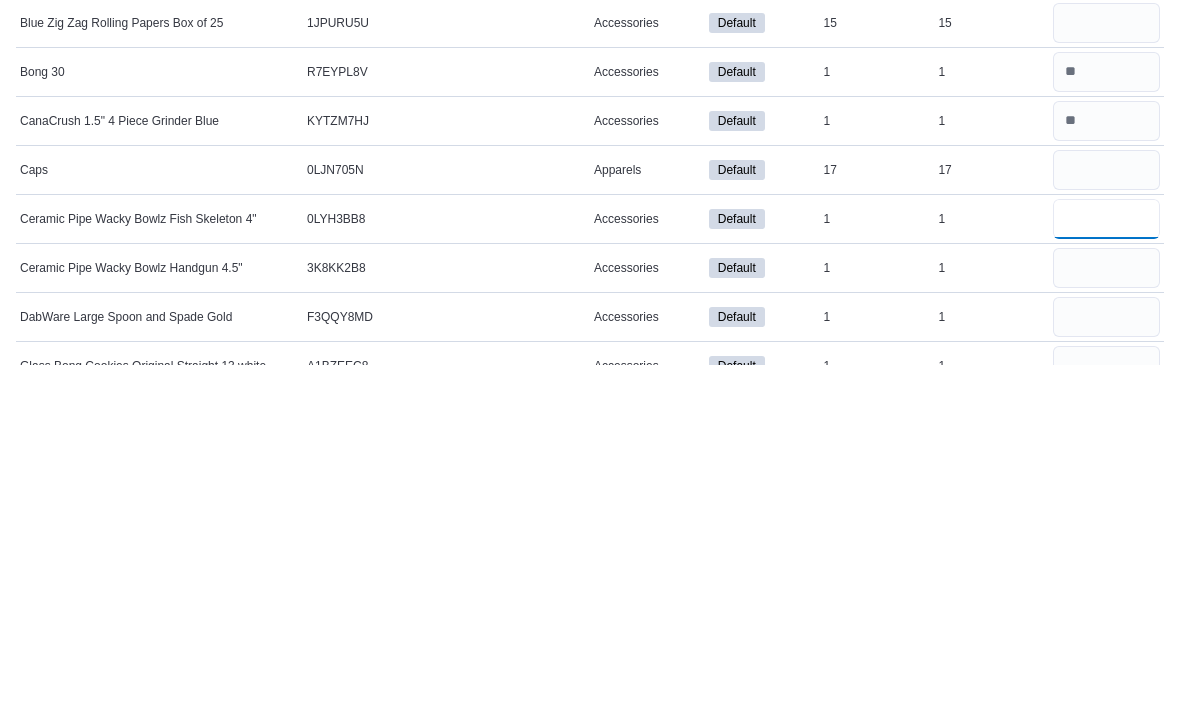click at bounding box center [1106, 564] 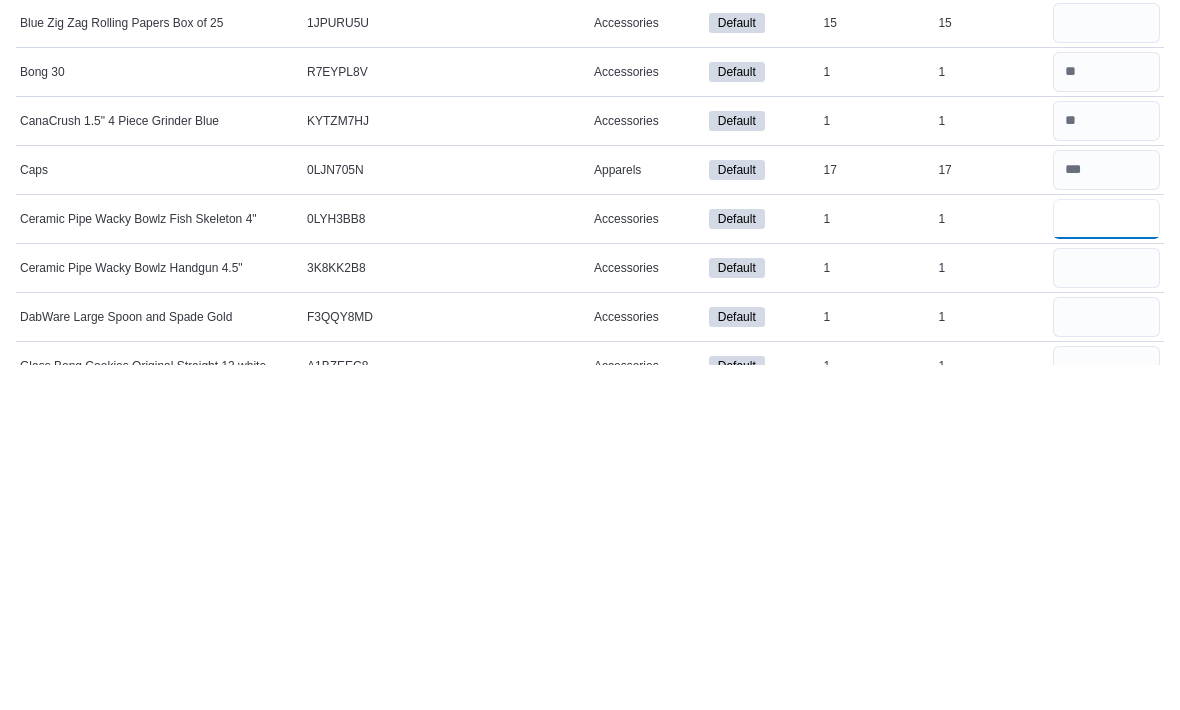 type on "*" 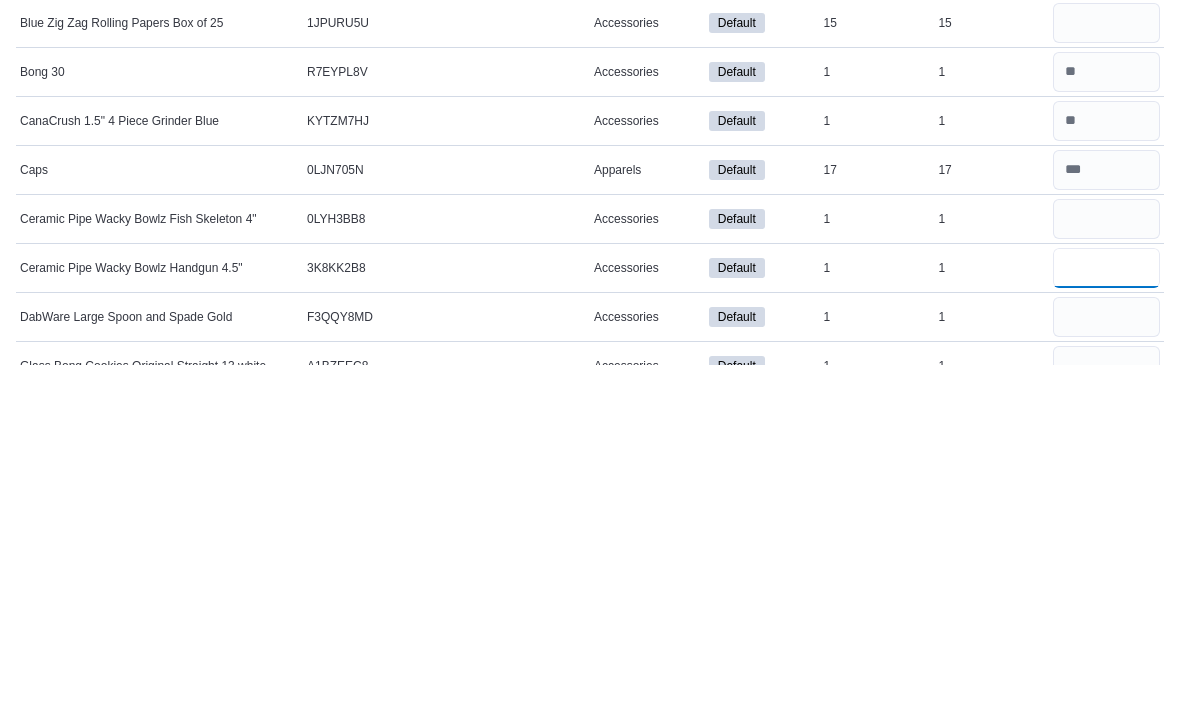 click at bounding box center [1106, 613] 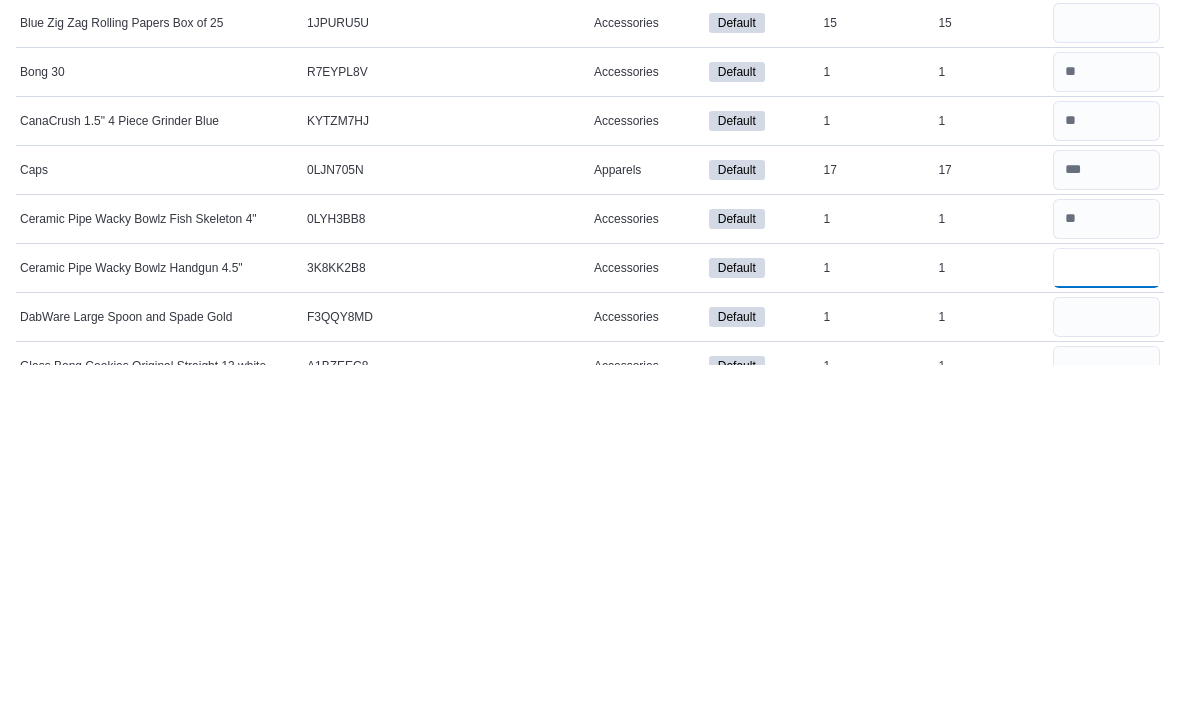 type on "*" 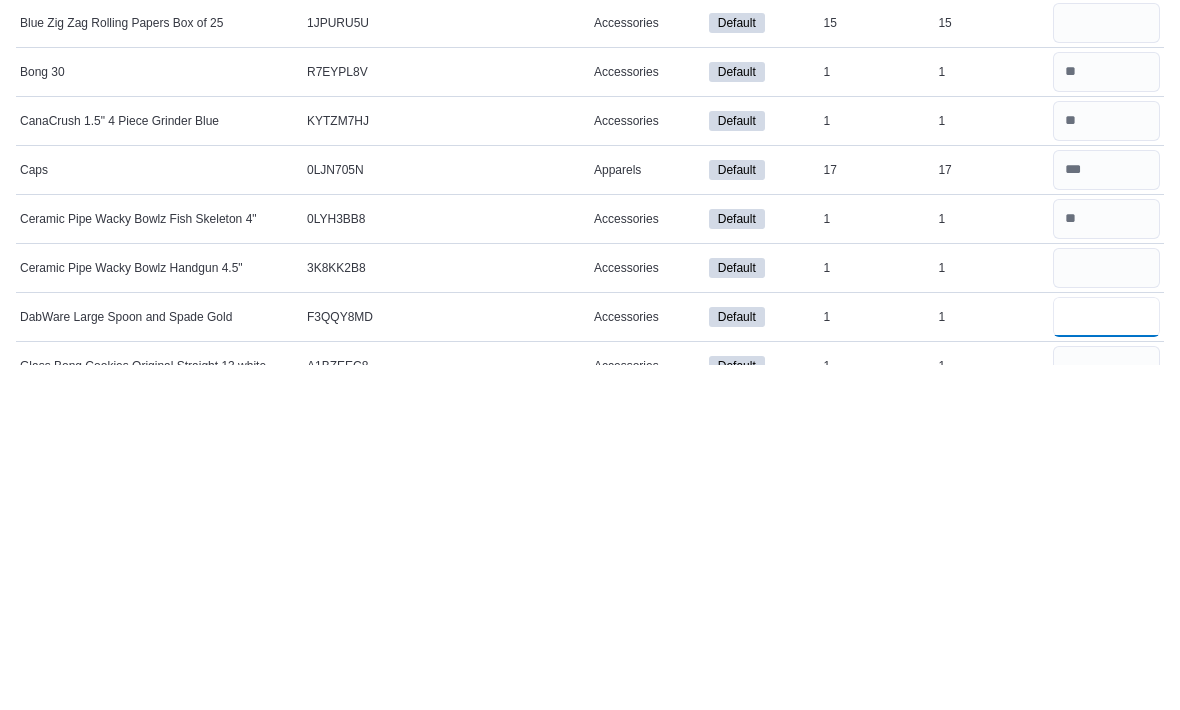 click at bounding box center (1106, 662) 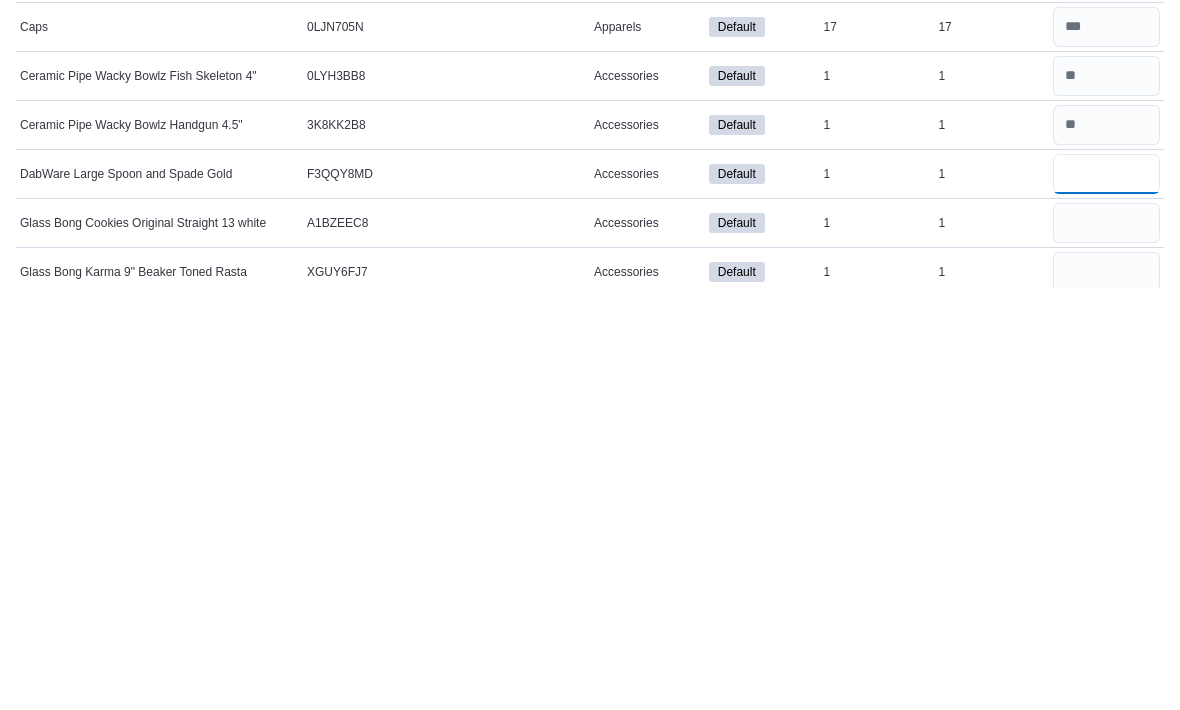 type on "*" 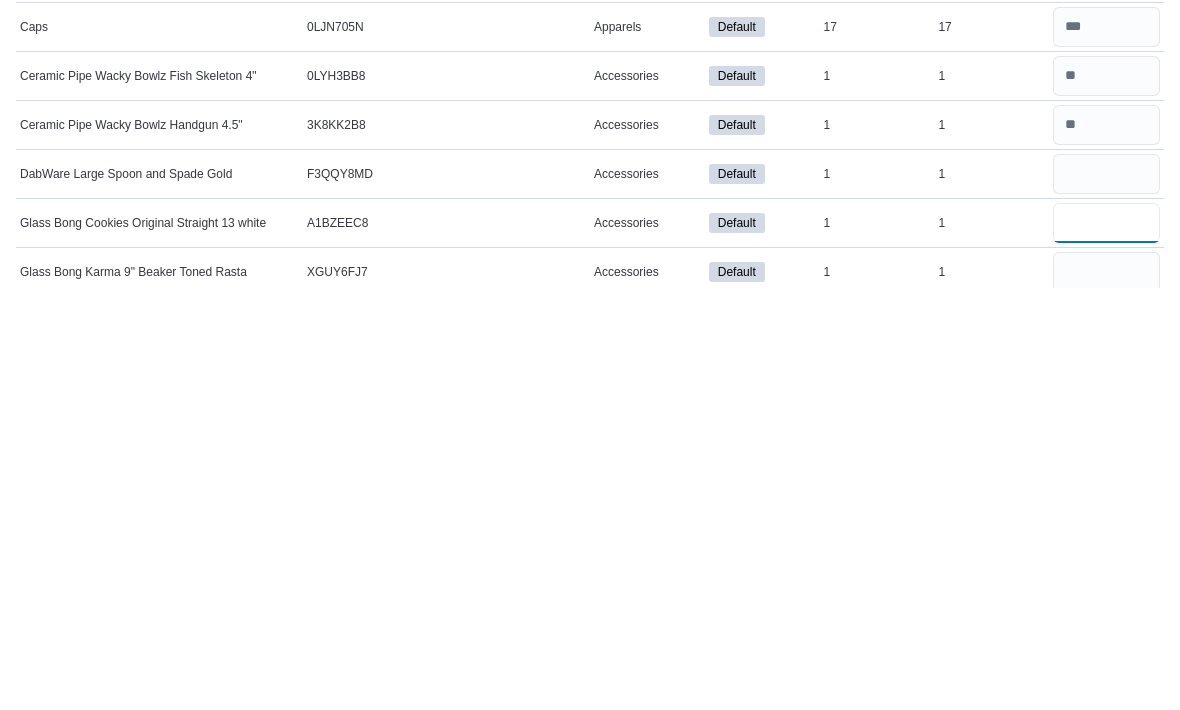 click at bounding box center [1106, 645] 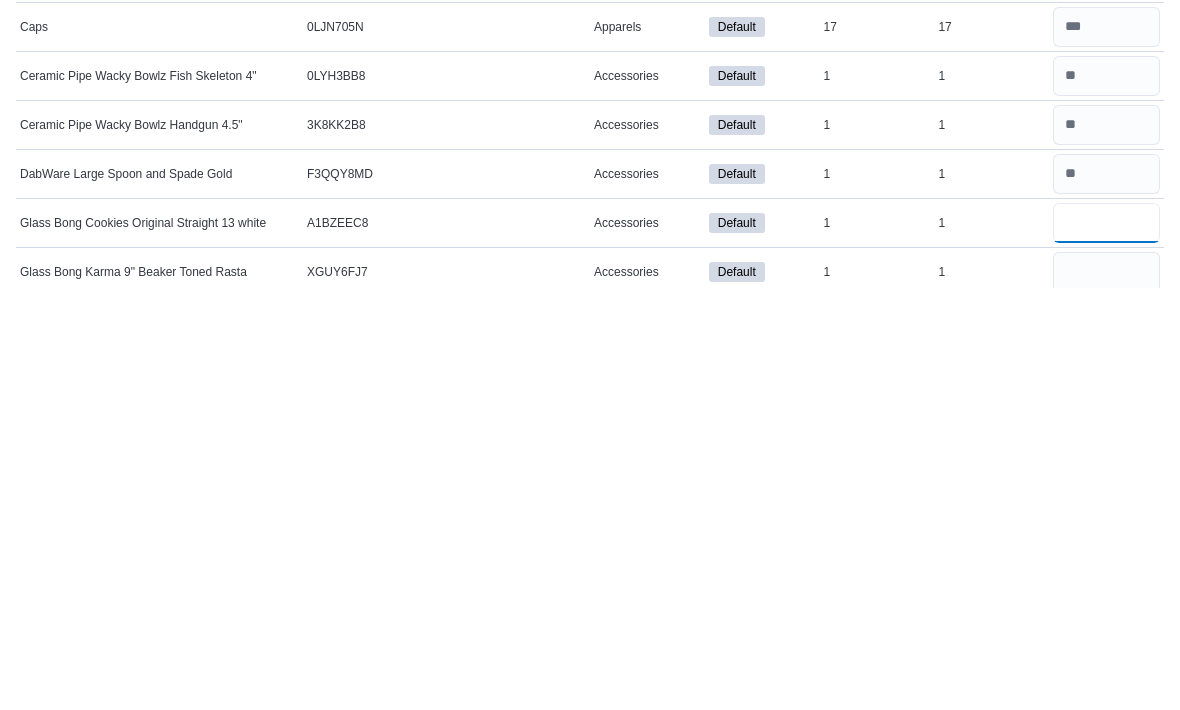 type on "*" 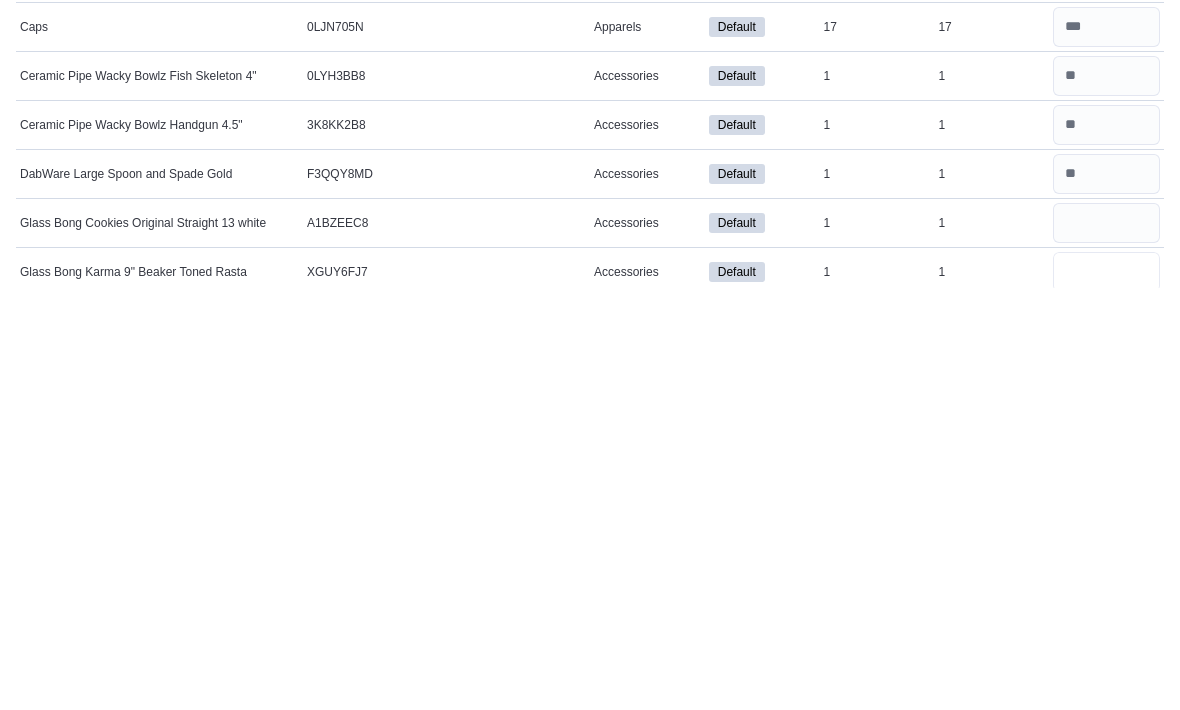 click at bounding box center (1106, 694) 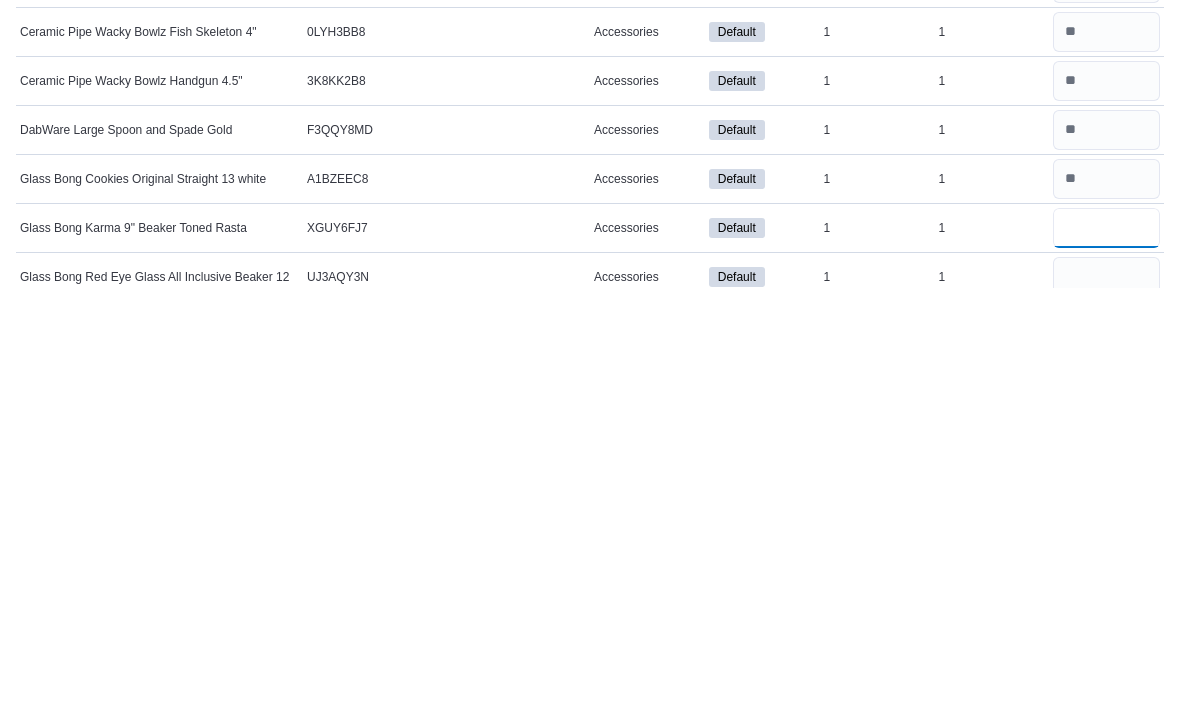 scroll, scrollTop: 160, scrollLeft: 0, axis: vertical 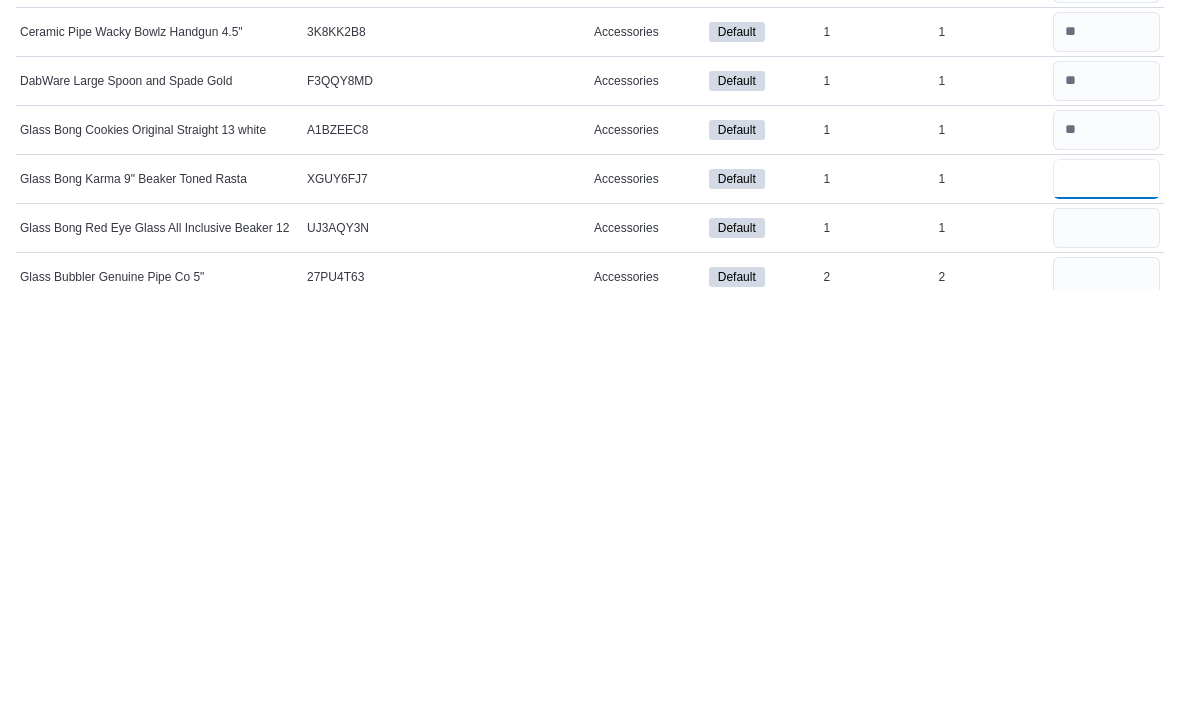 type on "*" 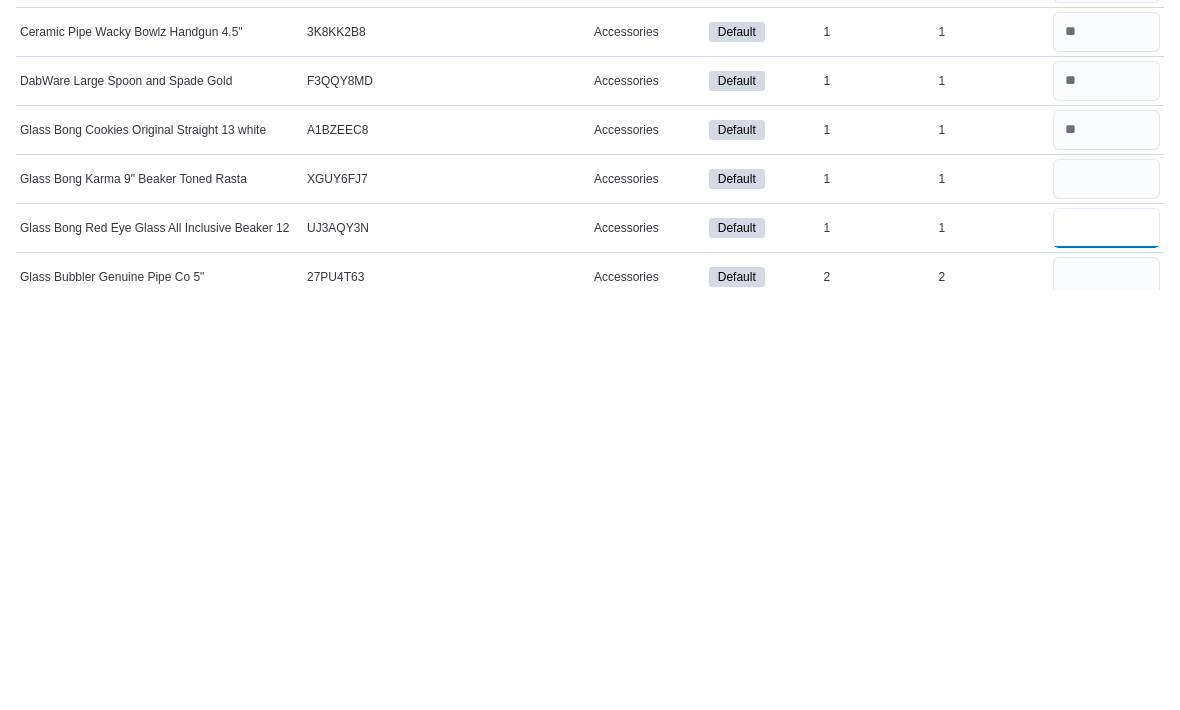 click at bounding box center [1106, 649] 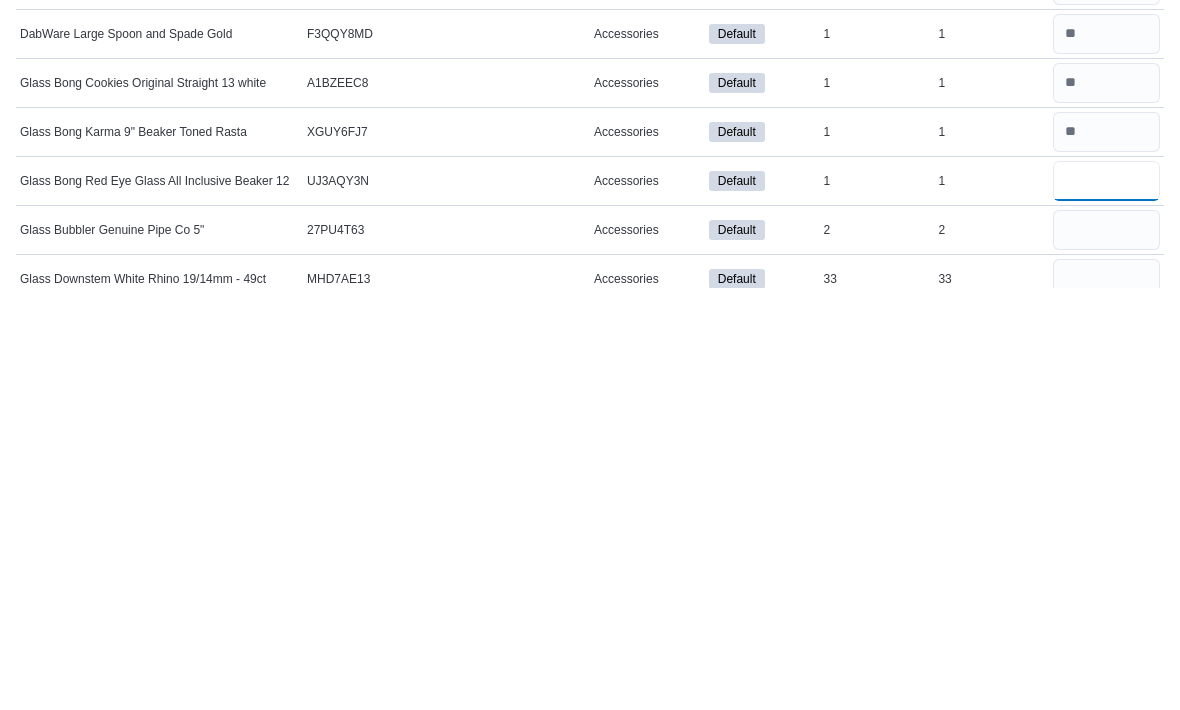 scroll, scrollTop: 209, scrollLeft: 0, axis: vertical 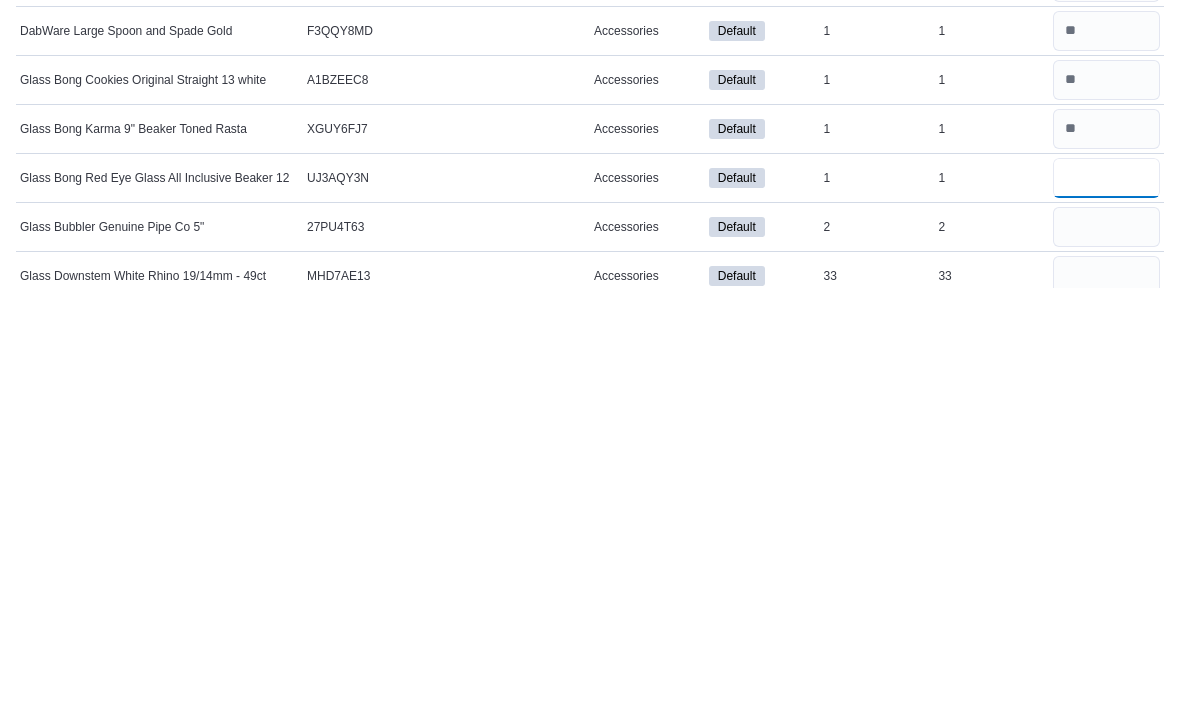 type on "*" 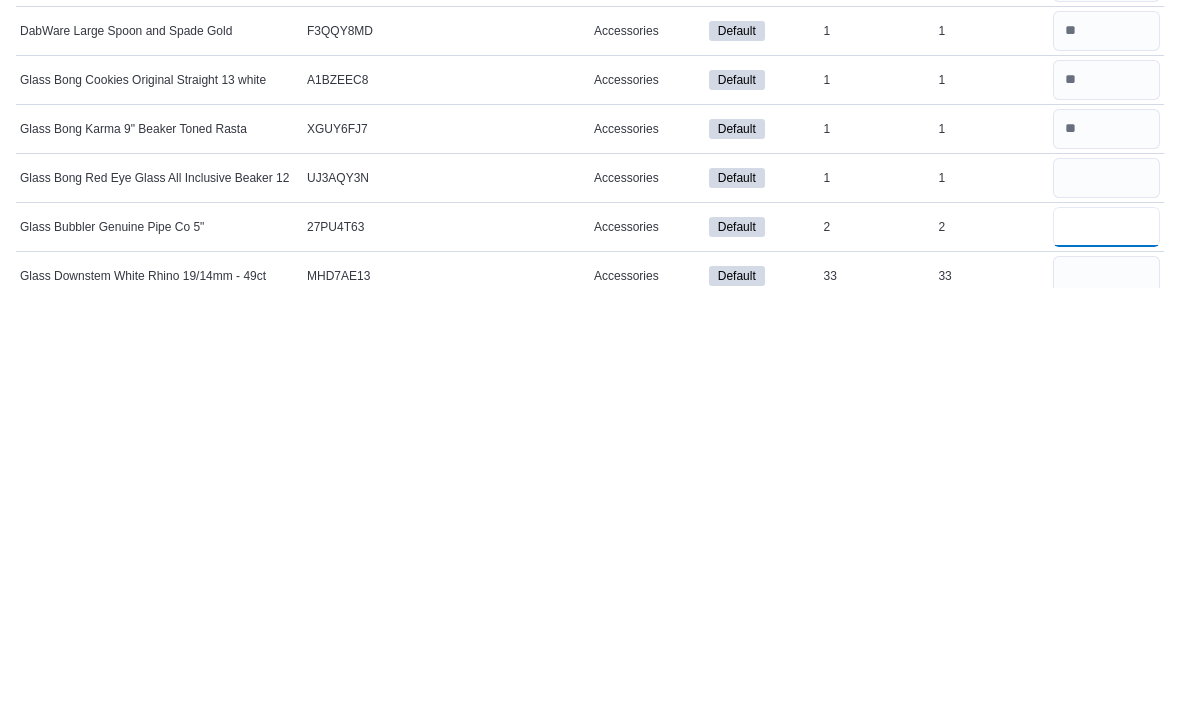 click at bounding box center [1106, 649] 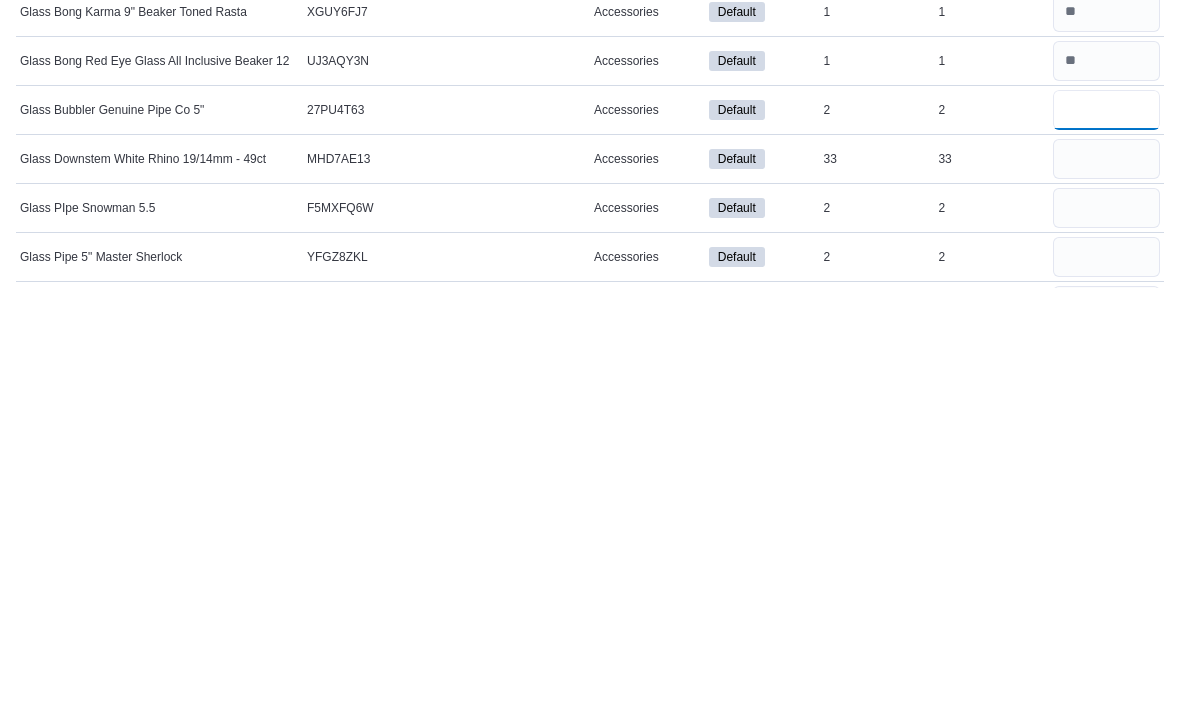 scroll, scrollTop: 328, scrollLeft: 0, axis: vertical 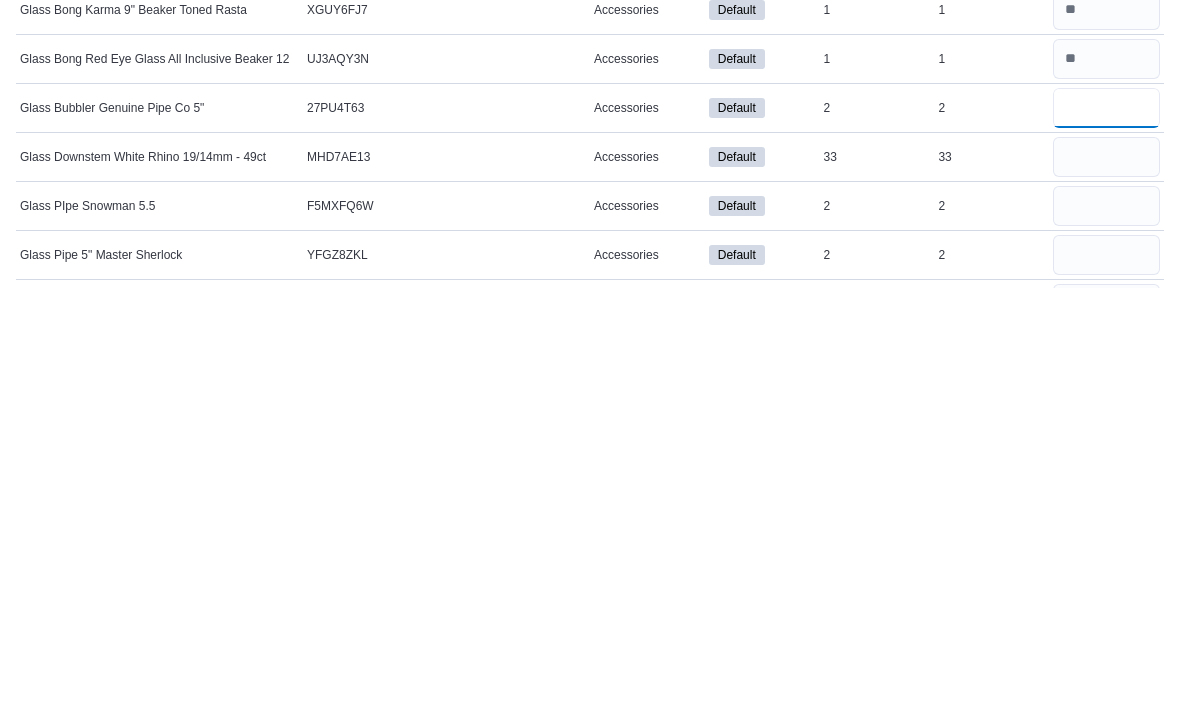type on "*" 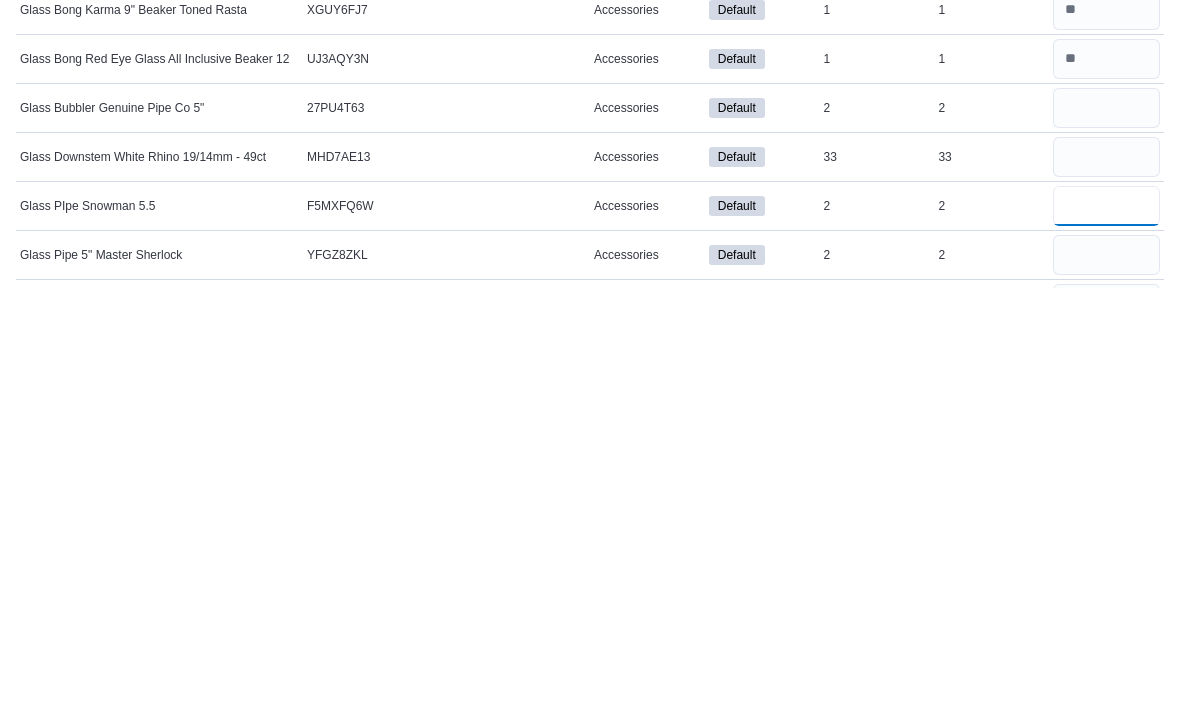 click at bounding box center [1106, 628] 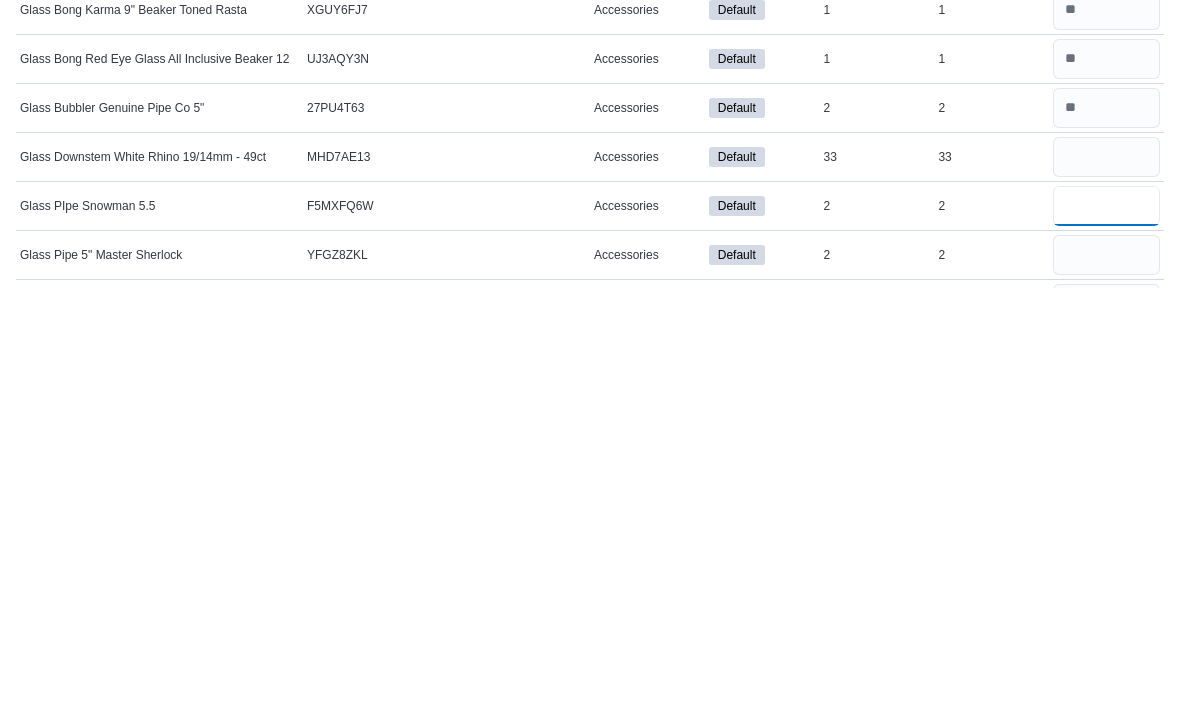 type on "*" 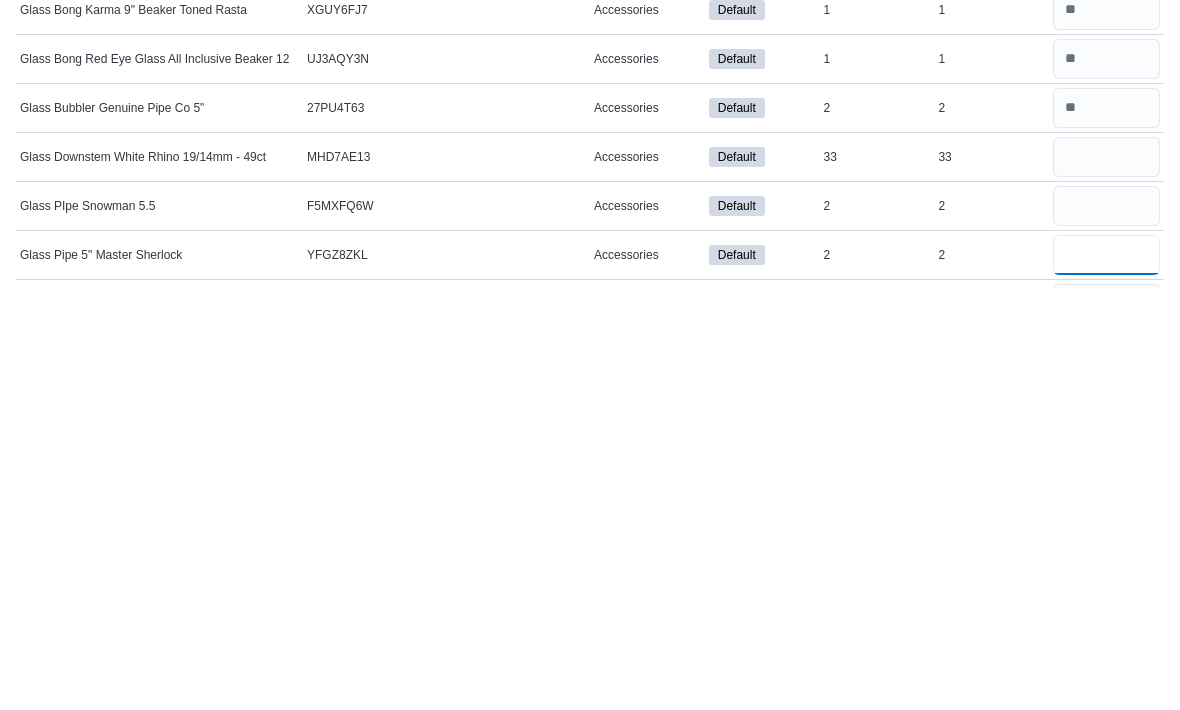 click at bounding box center (1106, 677) 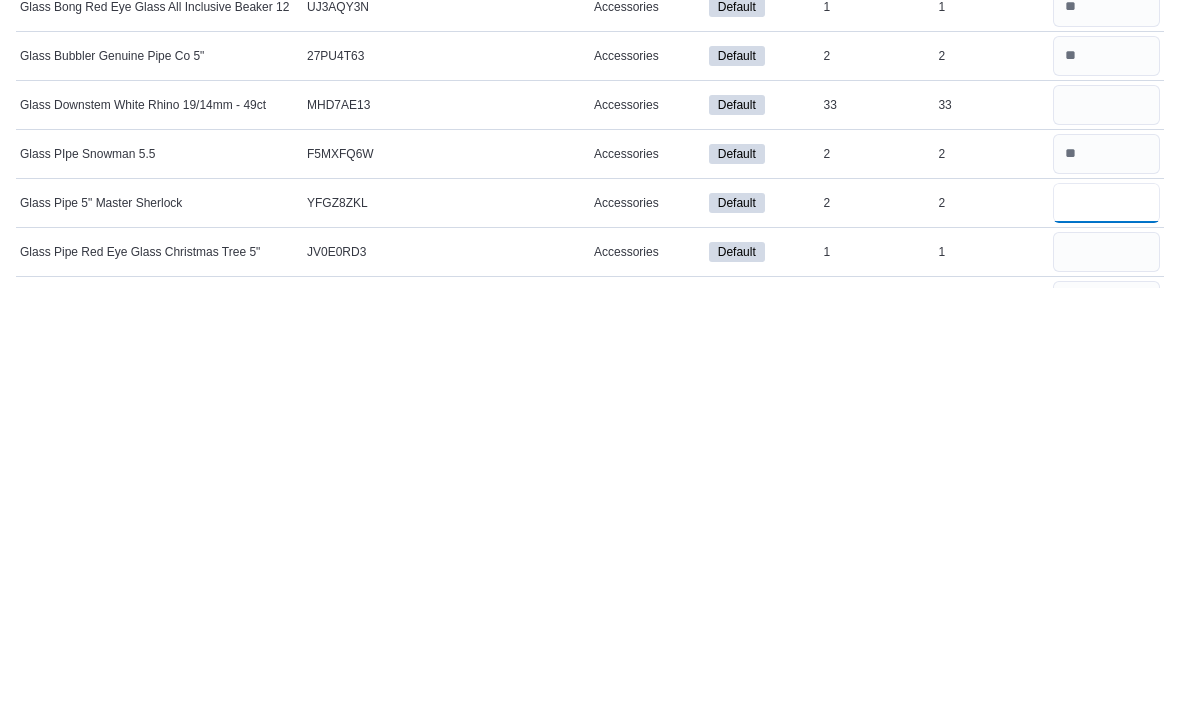 scroll, scrollTop: 380, scrollLeft: 0, axis: vertical 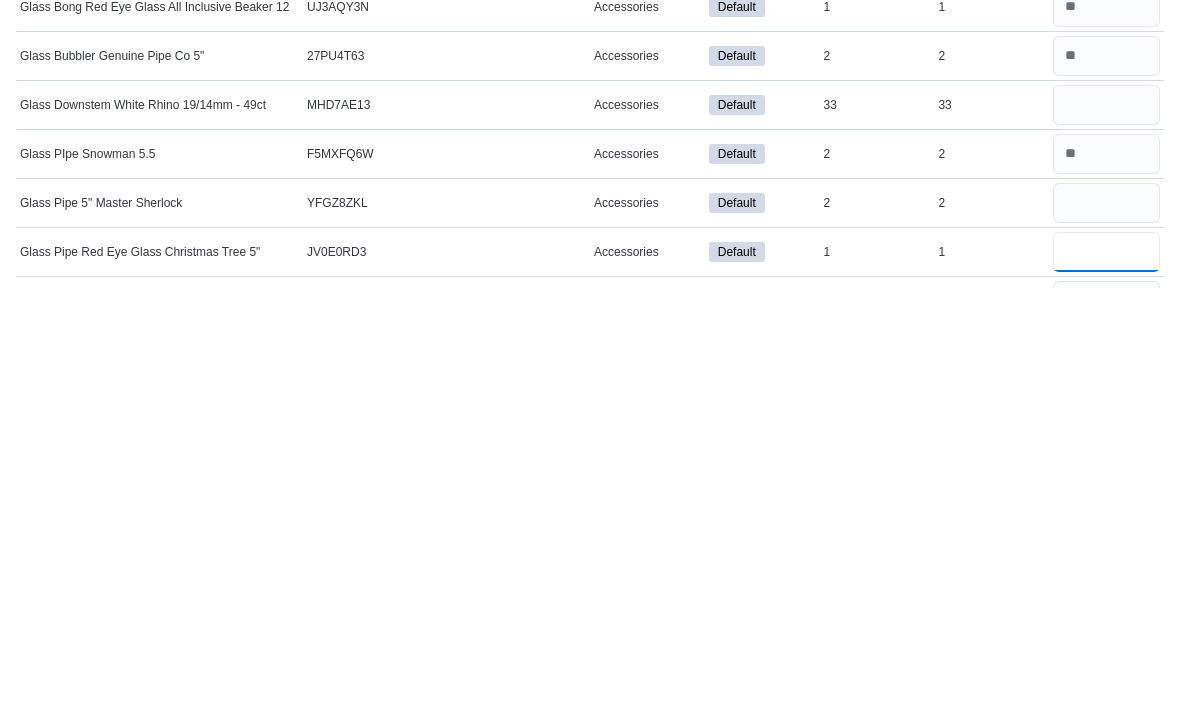 click at bounding box center [1106, 674] 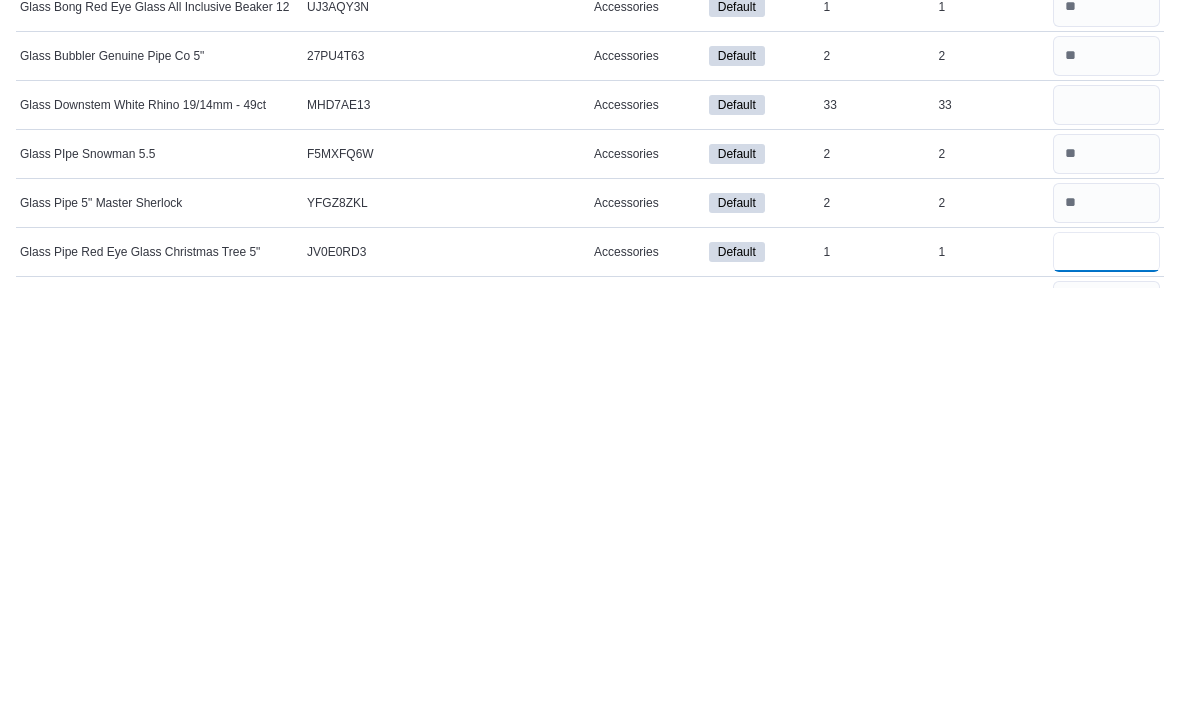 click on "*" at bounding box center [1106, 674] 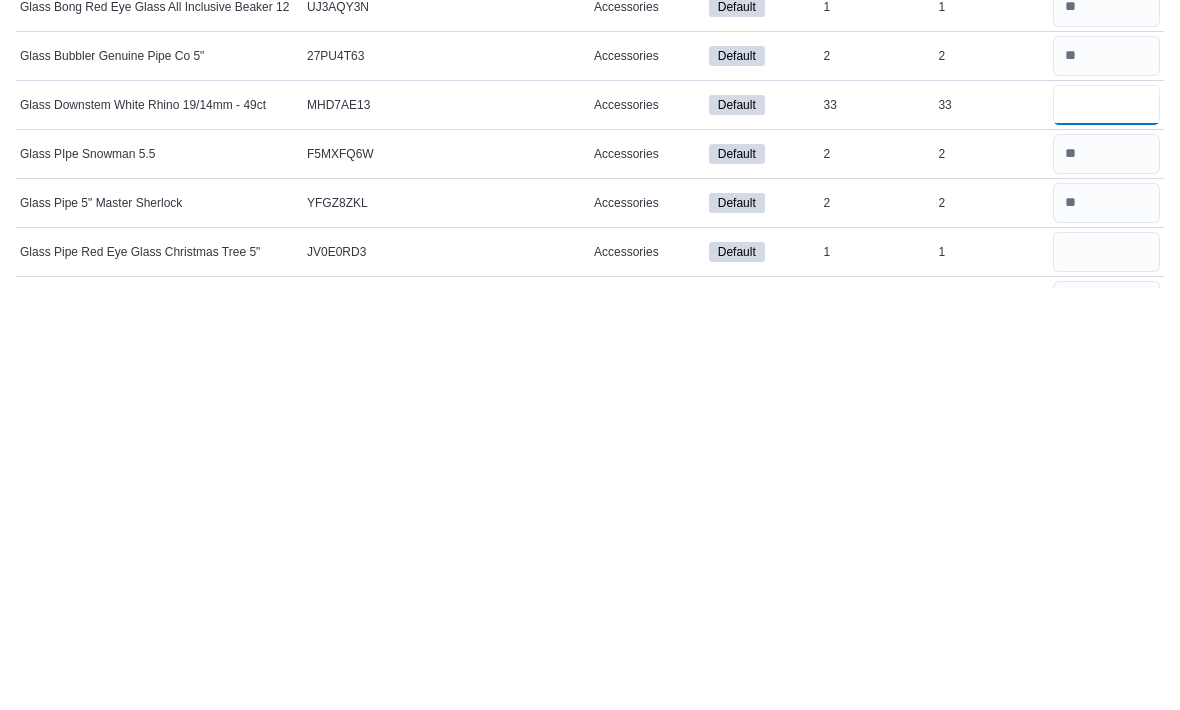 click at bounding box center [1106, 527] 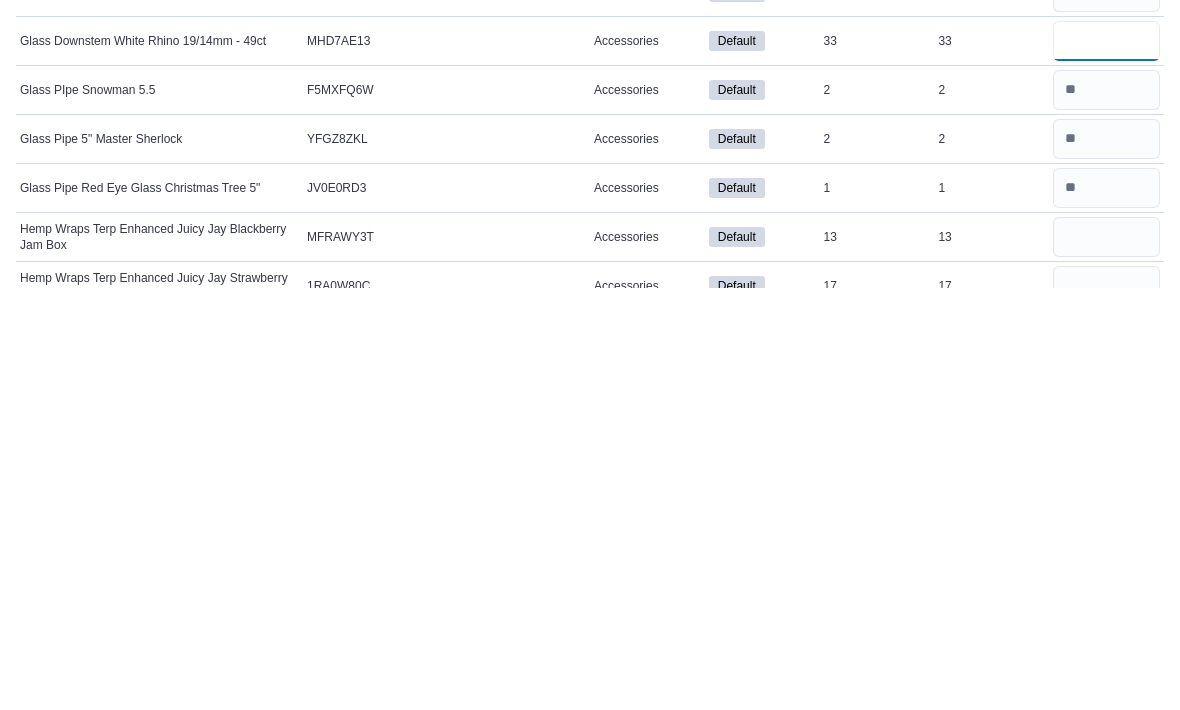scroll, scrollTop: 449, scrollLeft: 0, axis: vertical 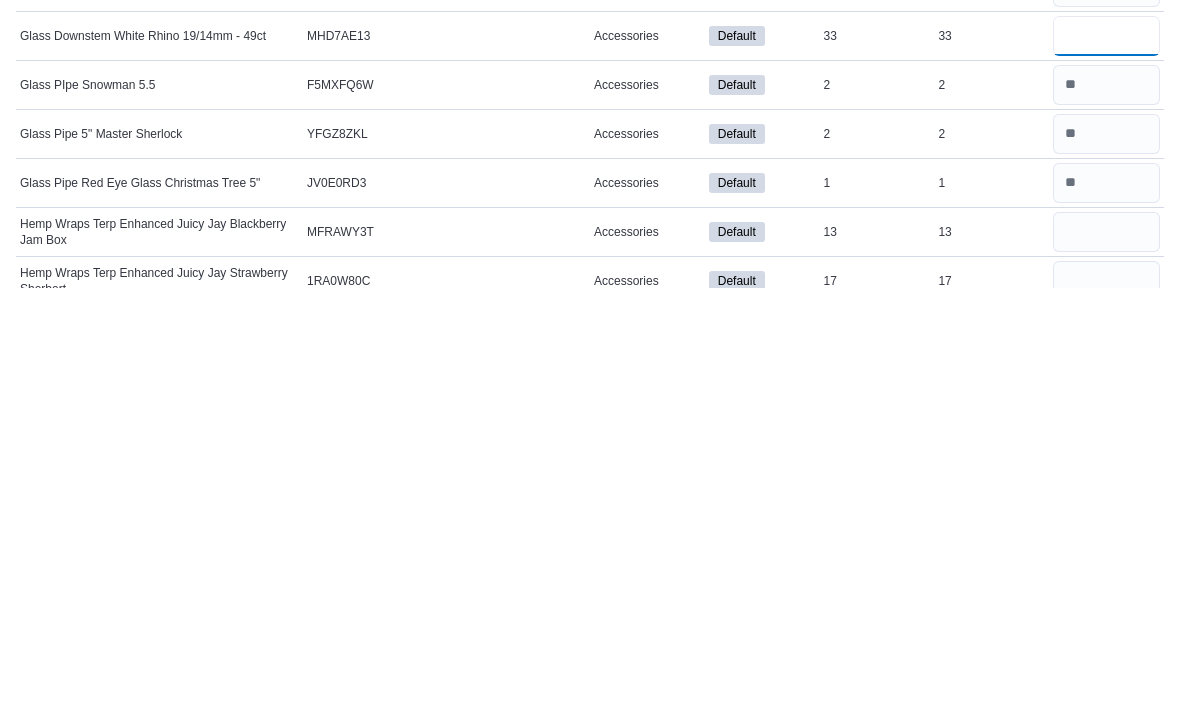 type on "**" 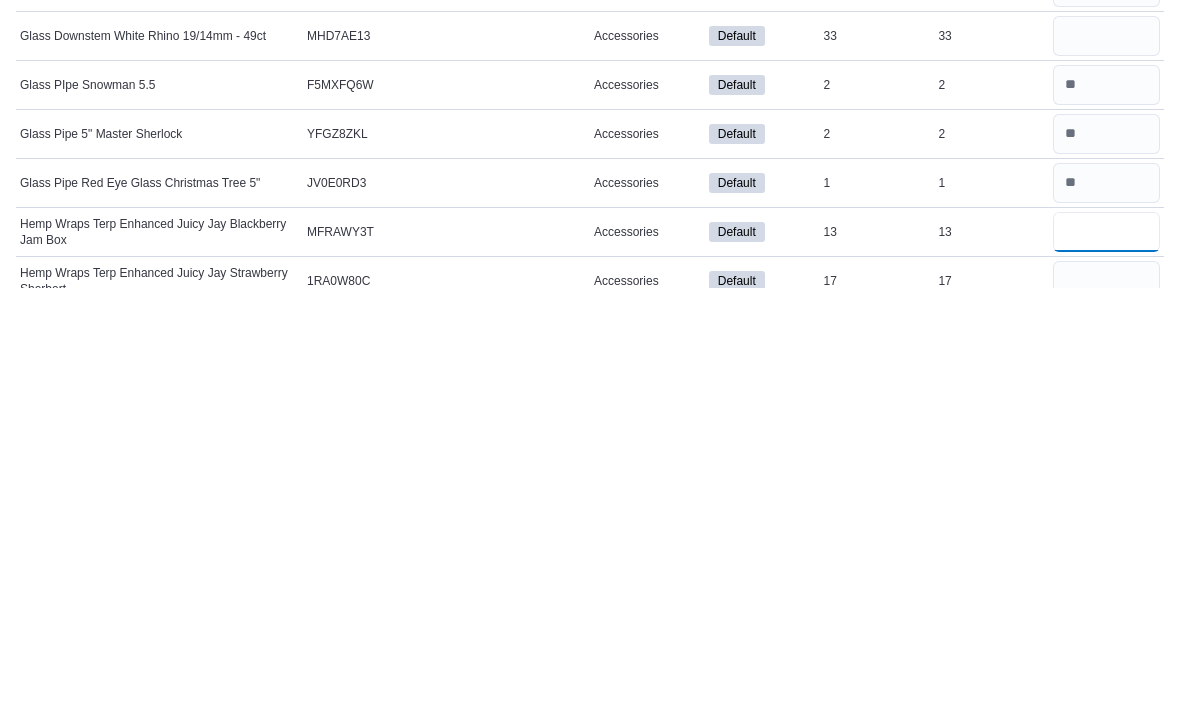 click at bounding box center [1106, 654] 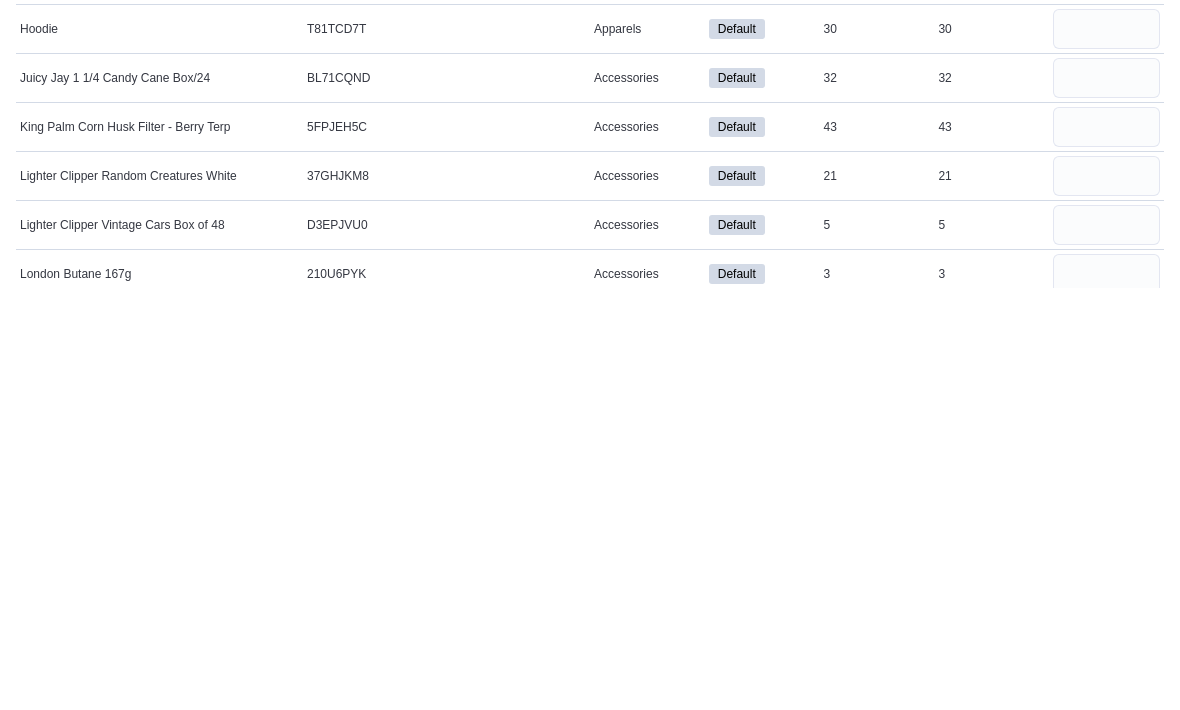scroll, scrollTop: 755, scrollLeft: 0, axis: vertical 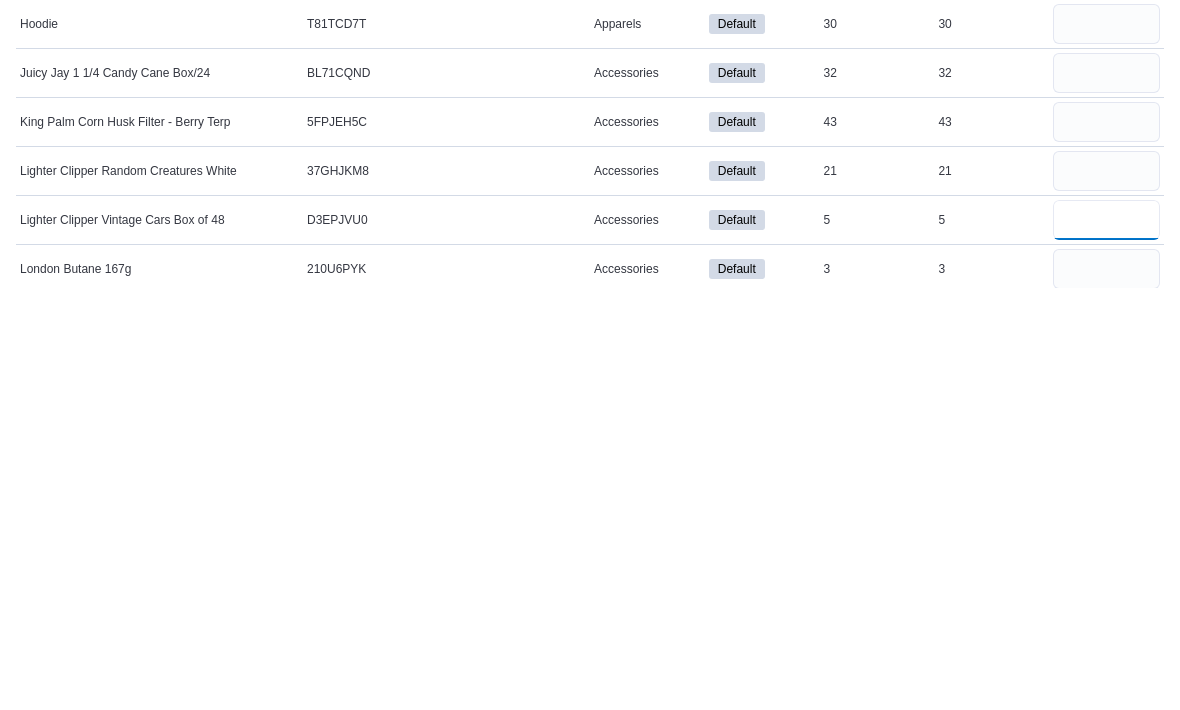 click at bounding box center [1106, 642] 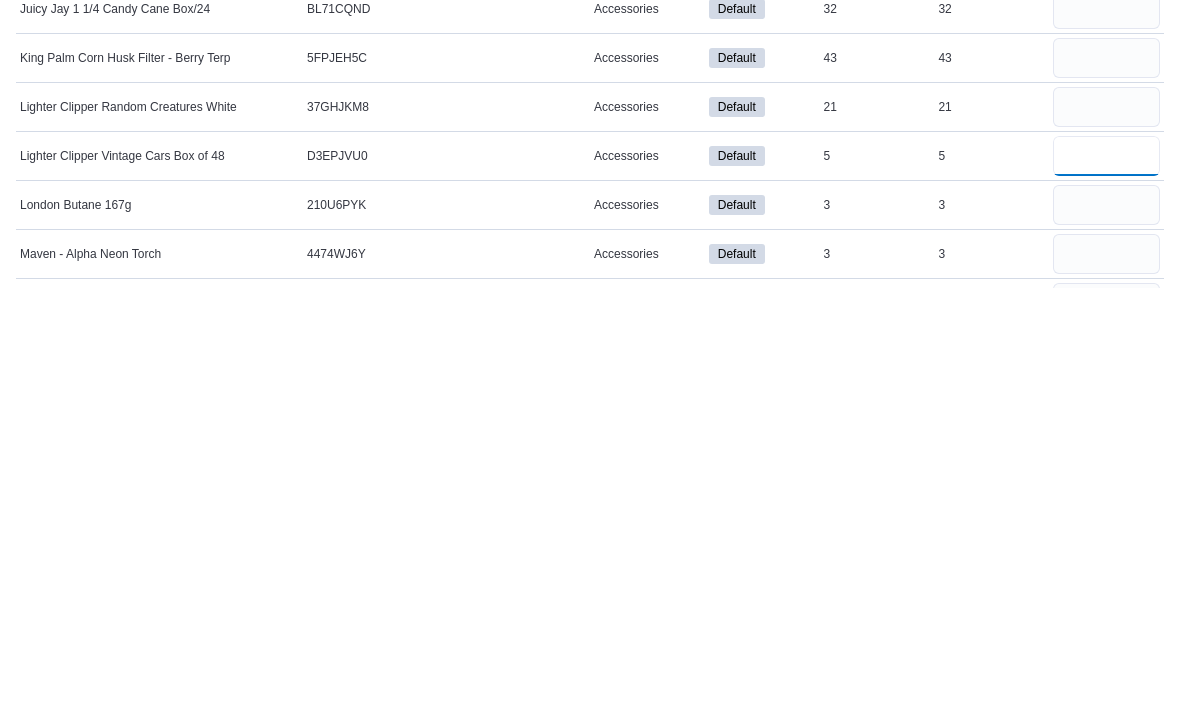 scroll, scrollTop: 831, scrollLeft: 0, axis: vertical 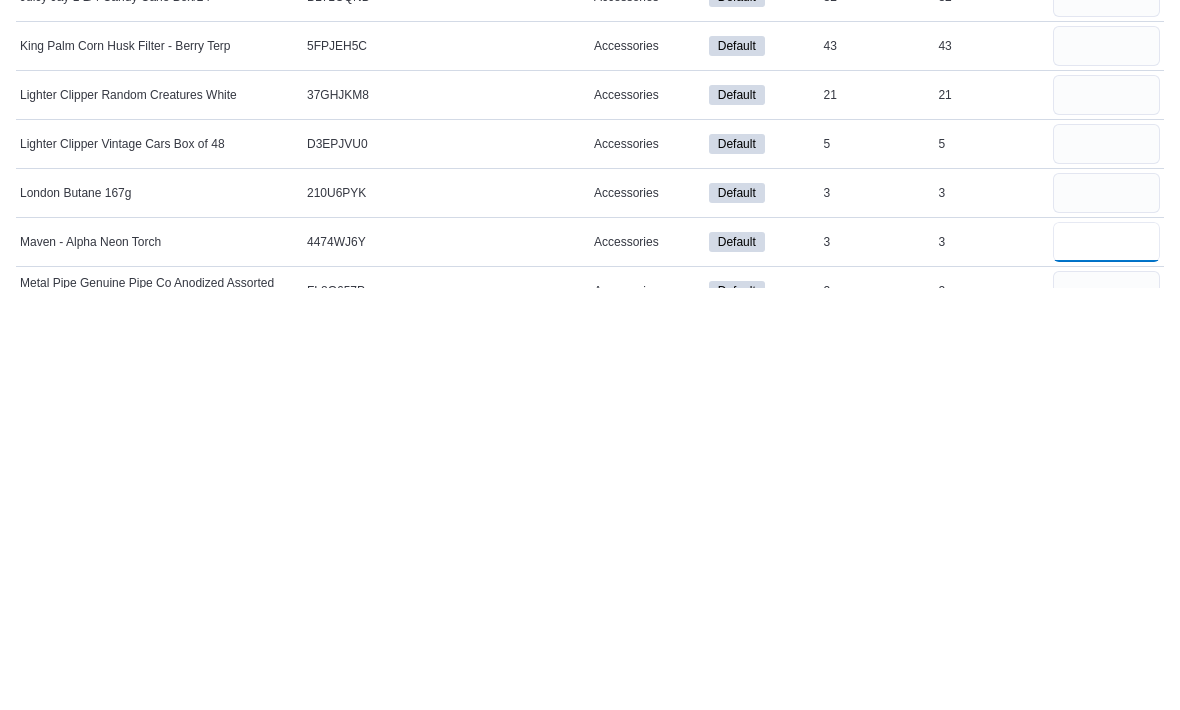 click at bounding box center (1106, 664) 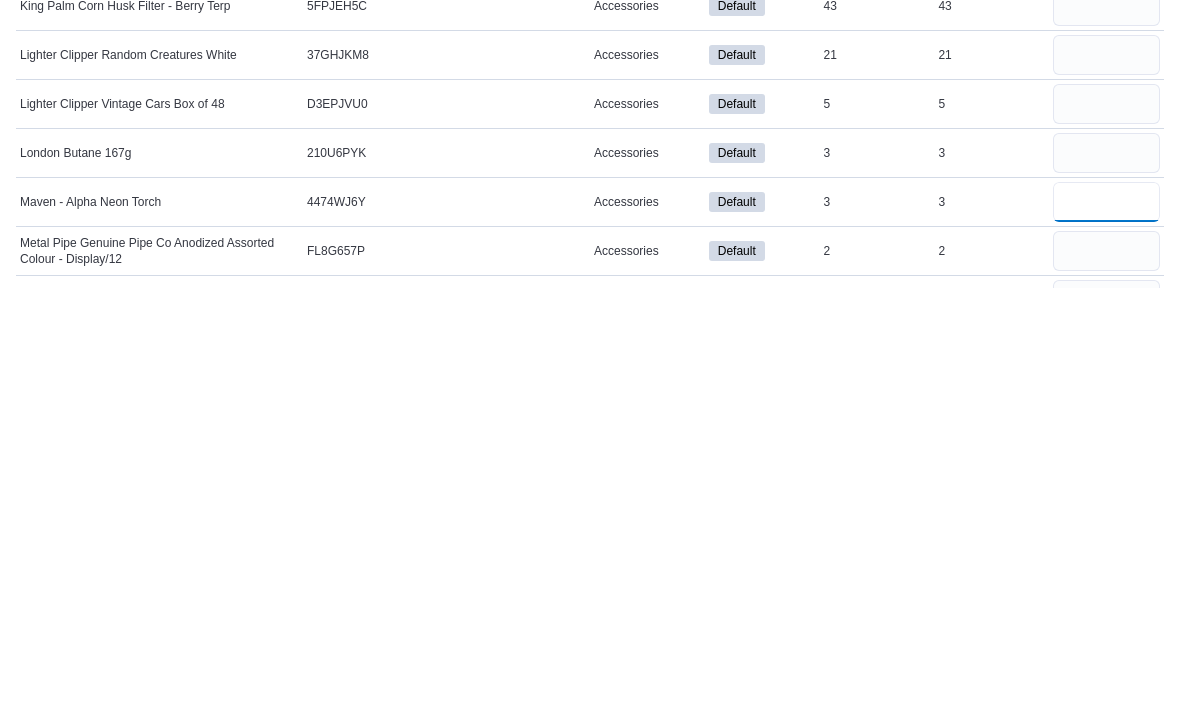 scroll, scrollTop: 878, scrollLeft: 0, axis: vertical 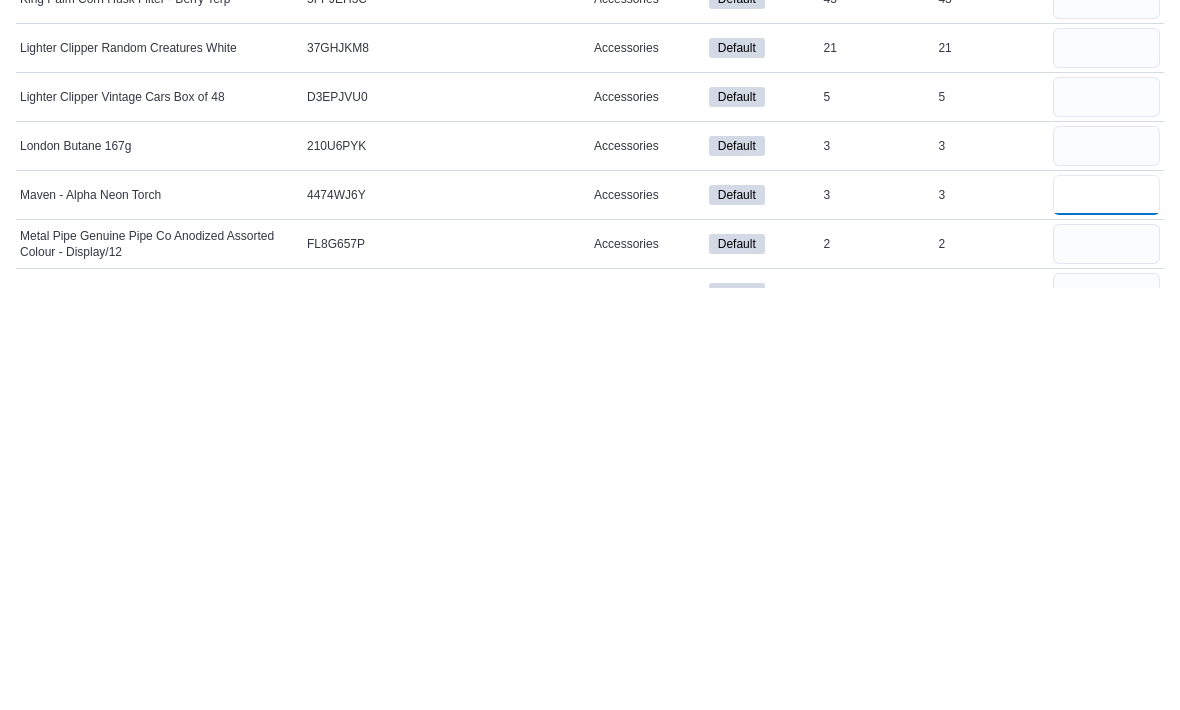 type on "*" 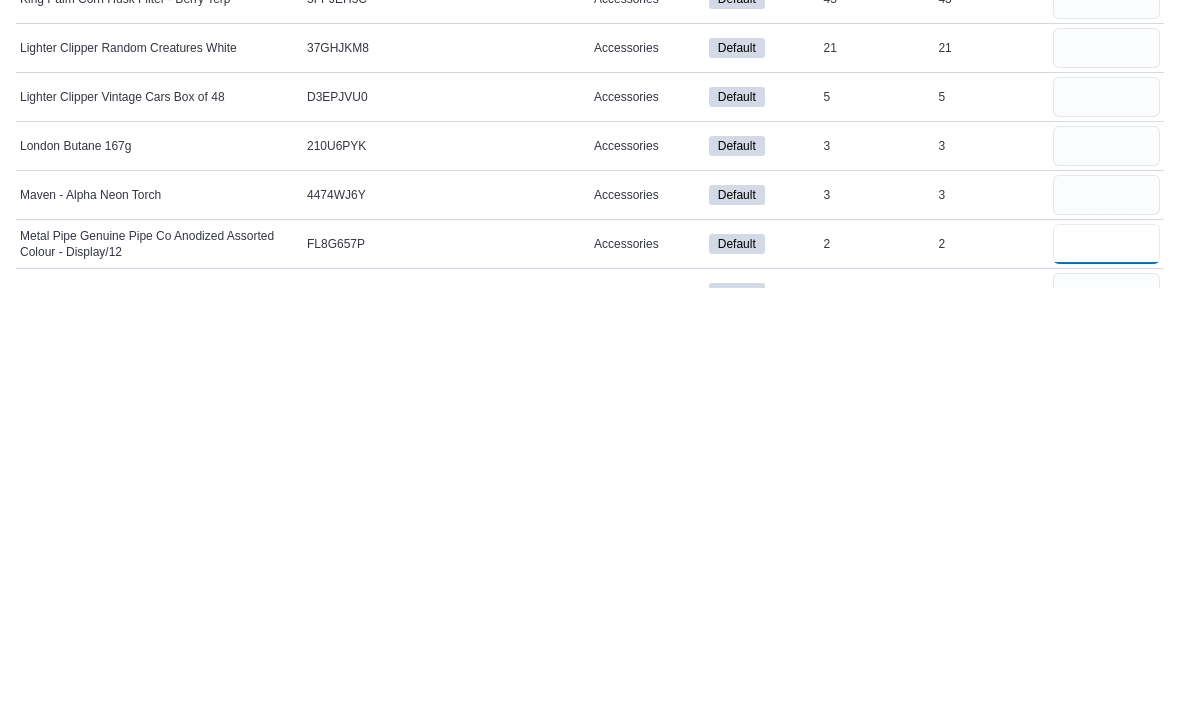 click at bounding box center [1106, 666] 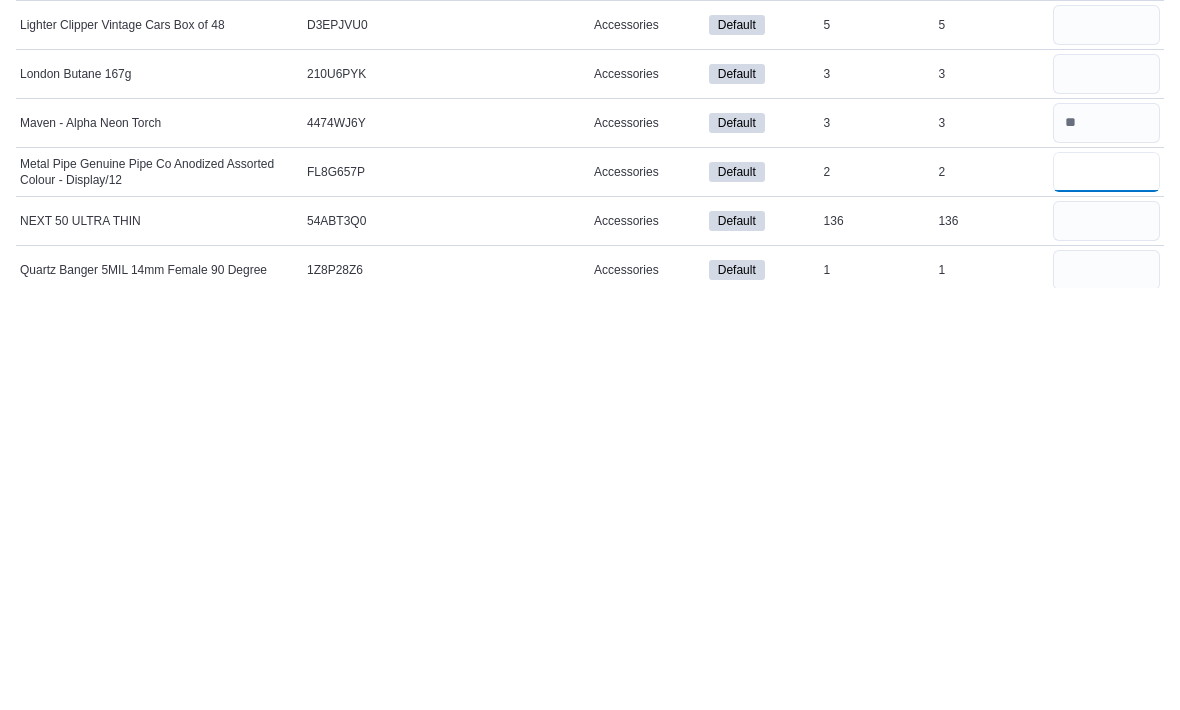 scroll, scrollTop: 989, scrollLeft: 0, axis: vertical 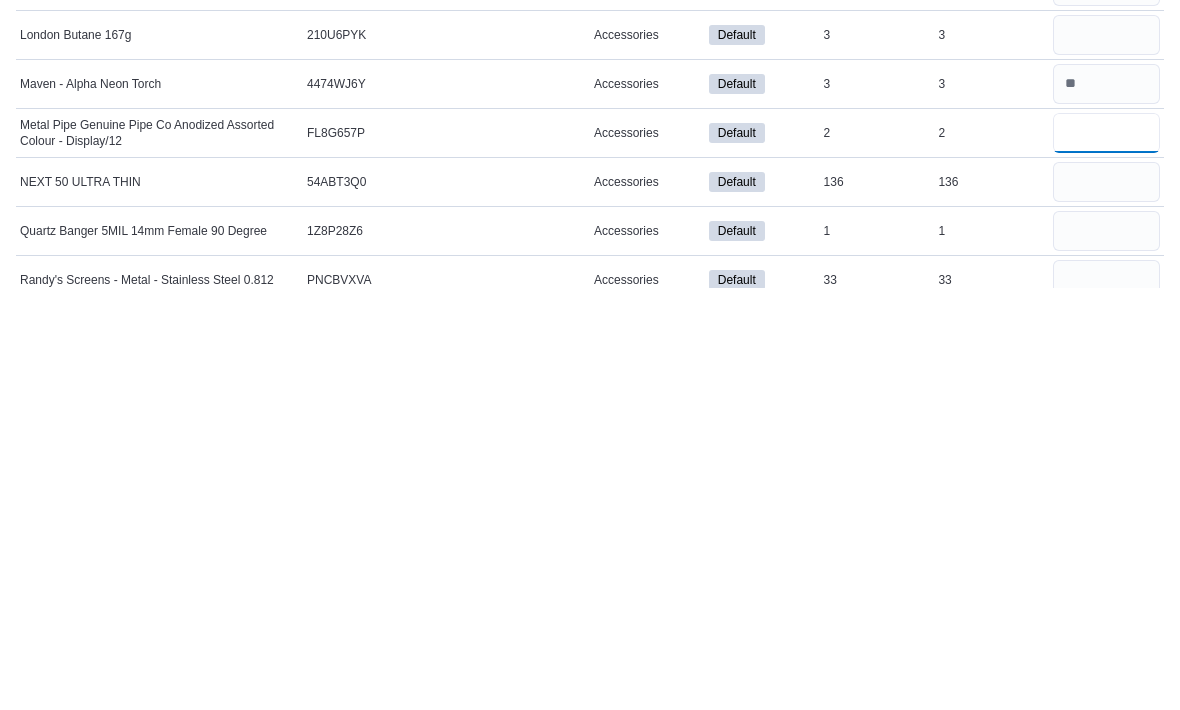 type on "*" 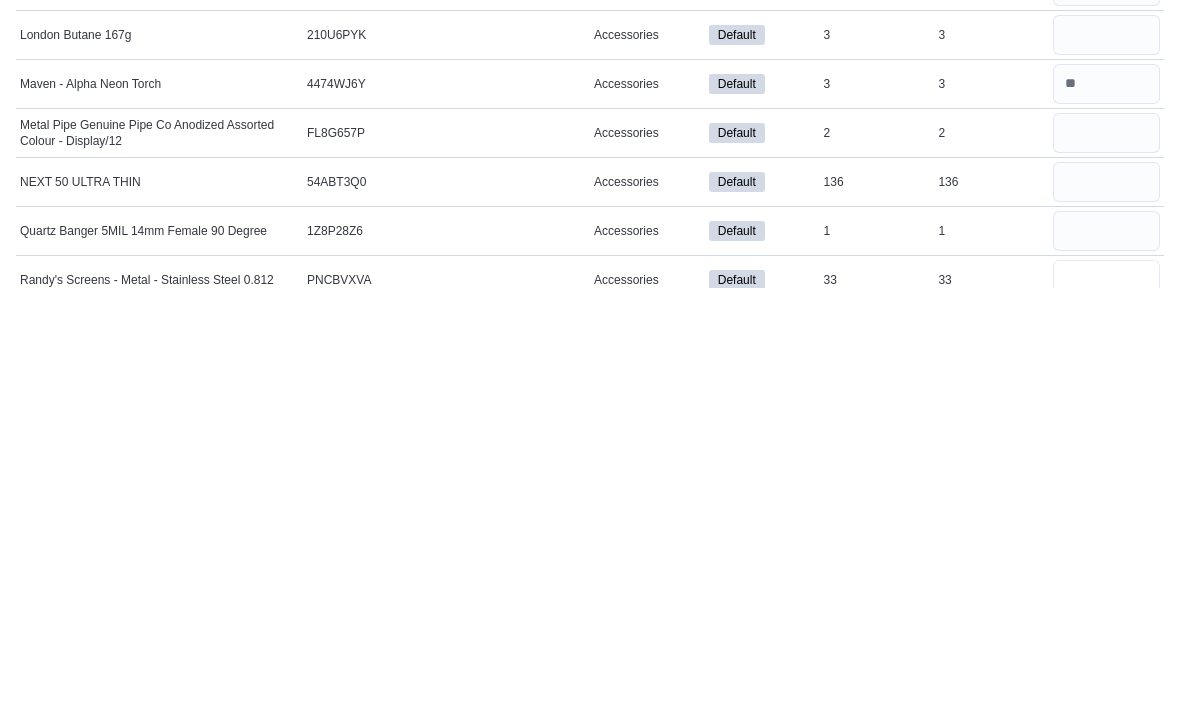 click at bounding box center [1106, 702] 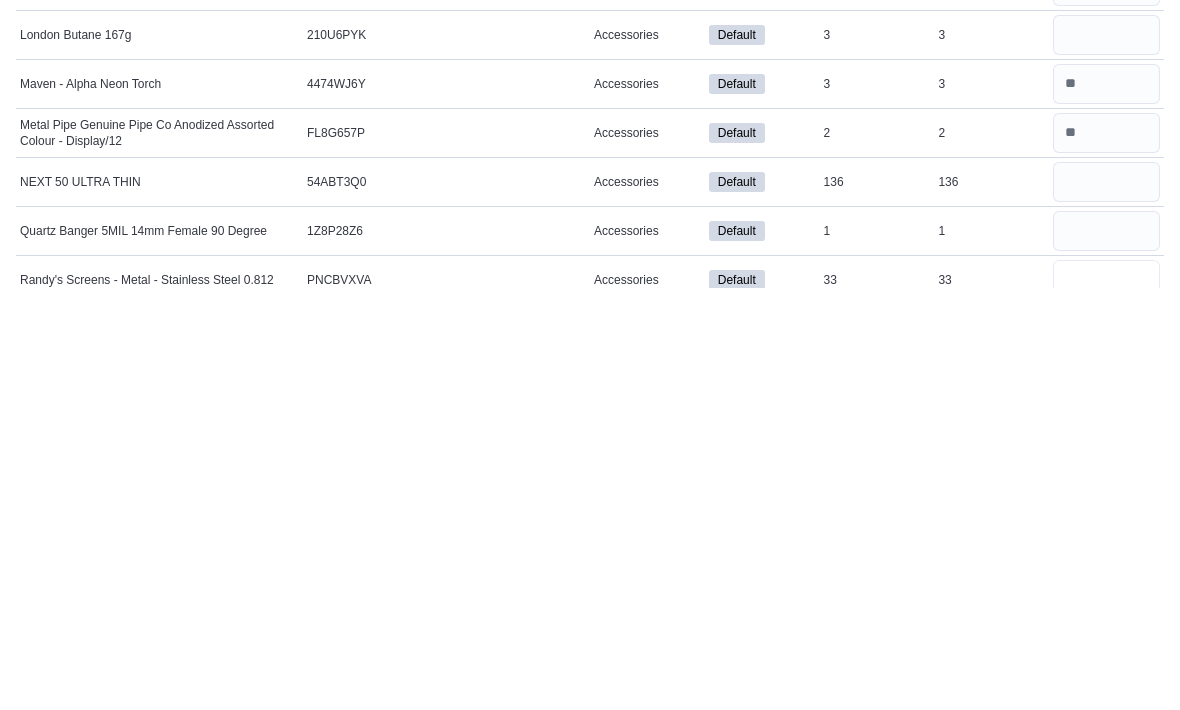 type on "*" 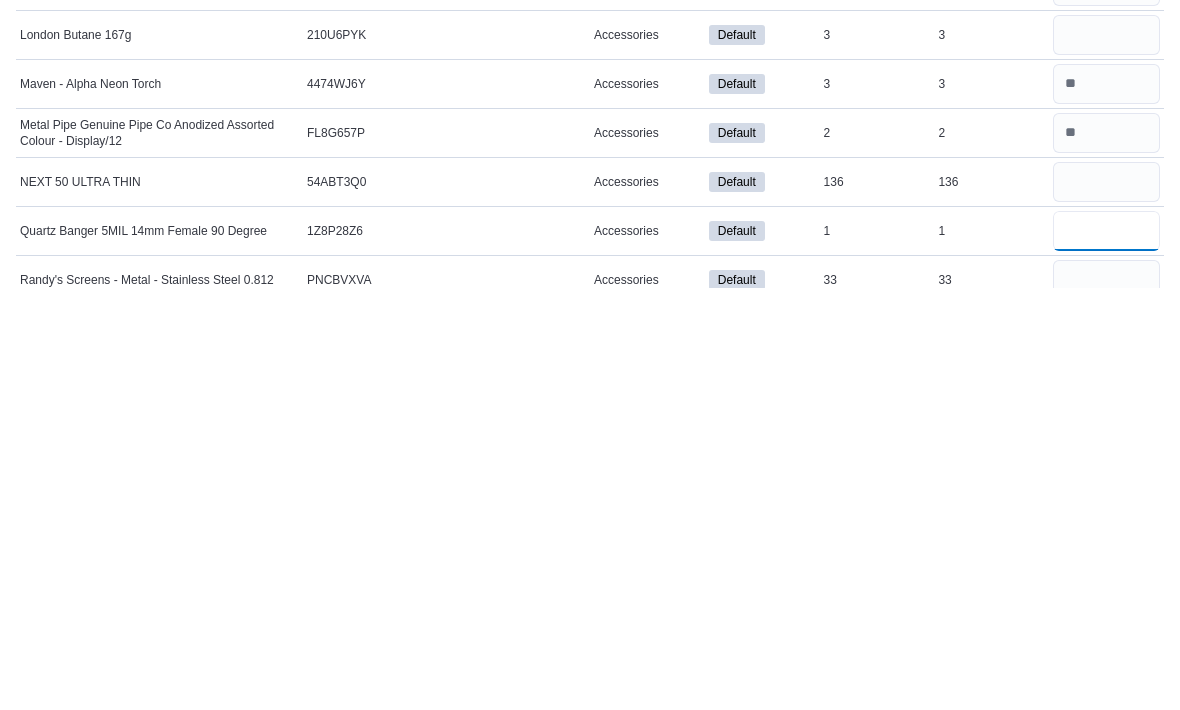 click at bounding box center (1106, 653) 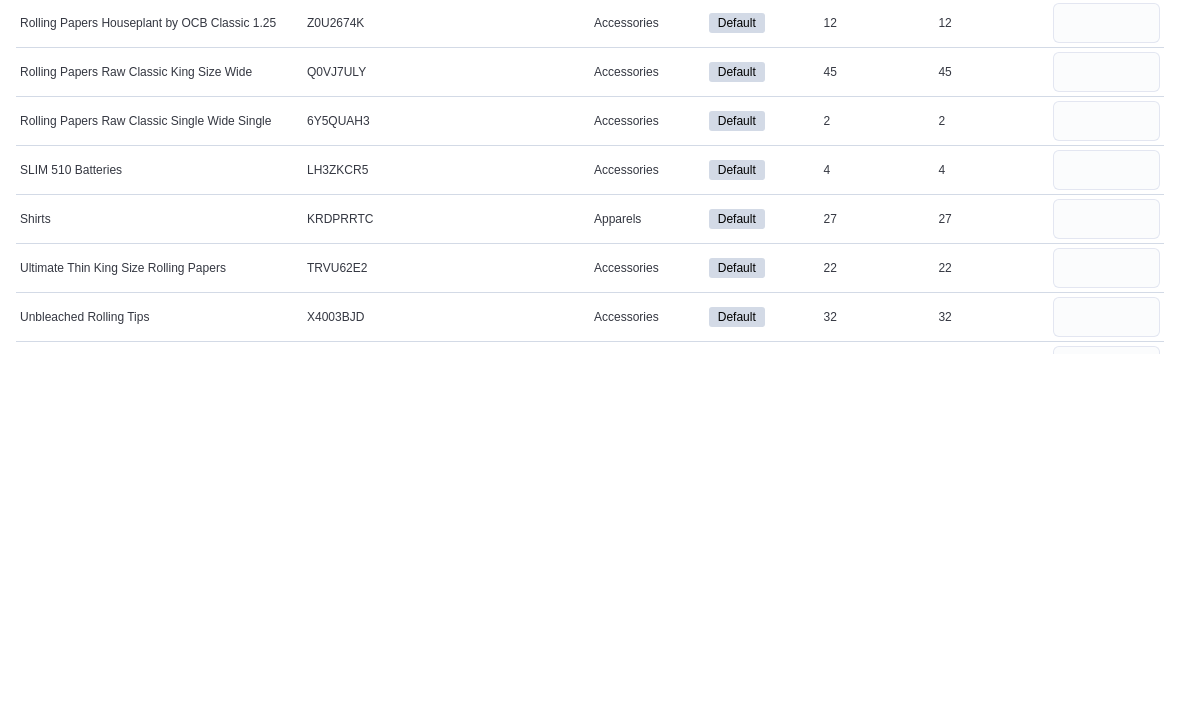scroll, scrollTop: 1411, scrollLeft: 0, axis: vertical 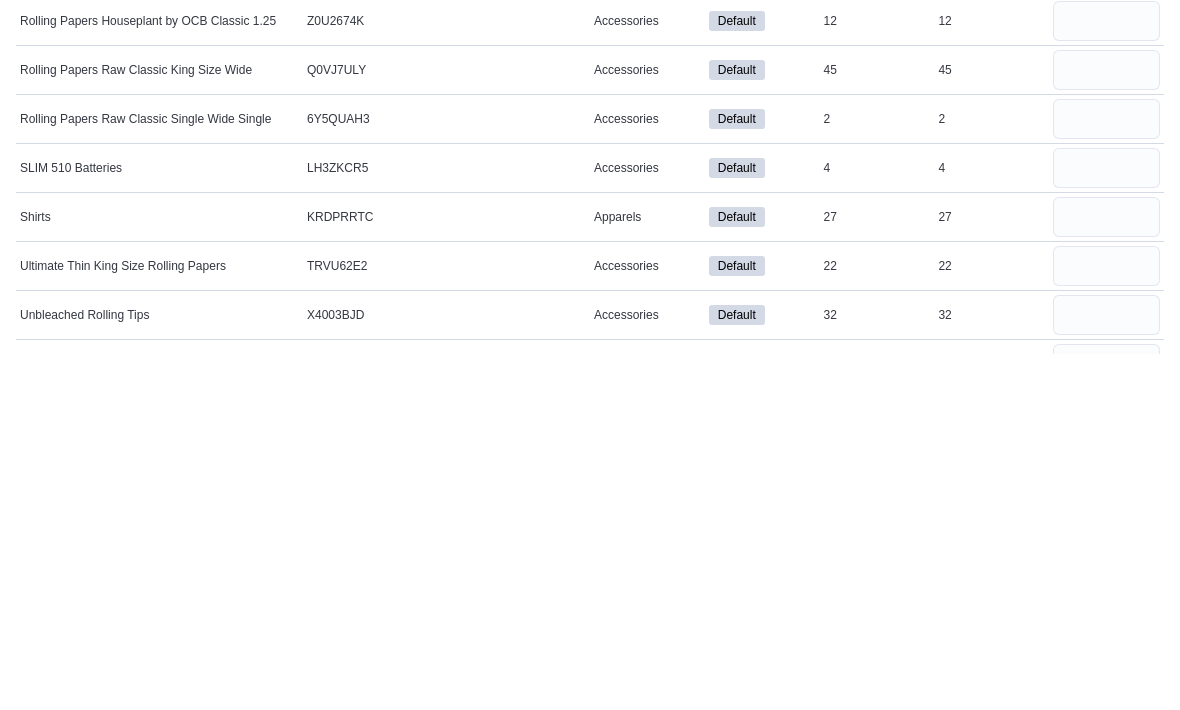 type on "*" 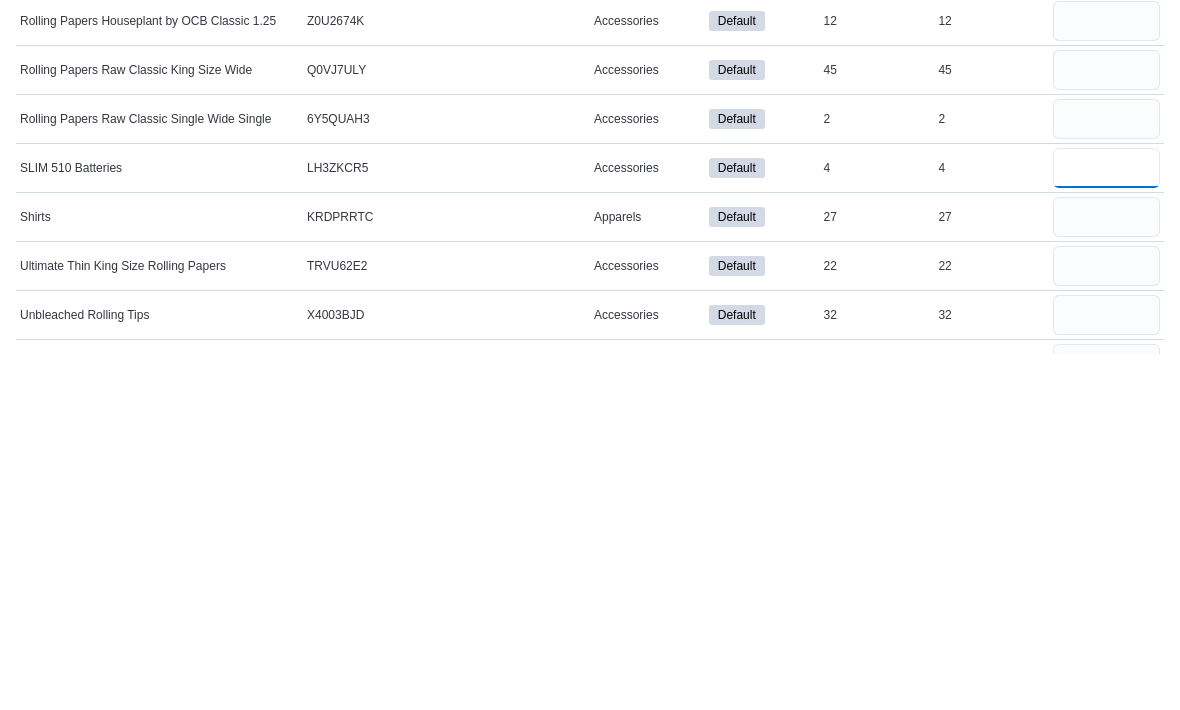 click at bounding box center [1106, 525] 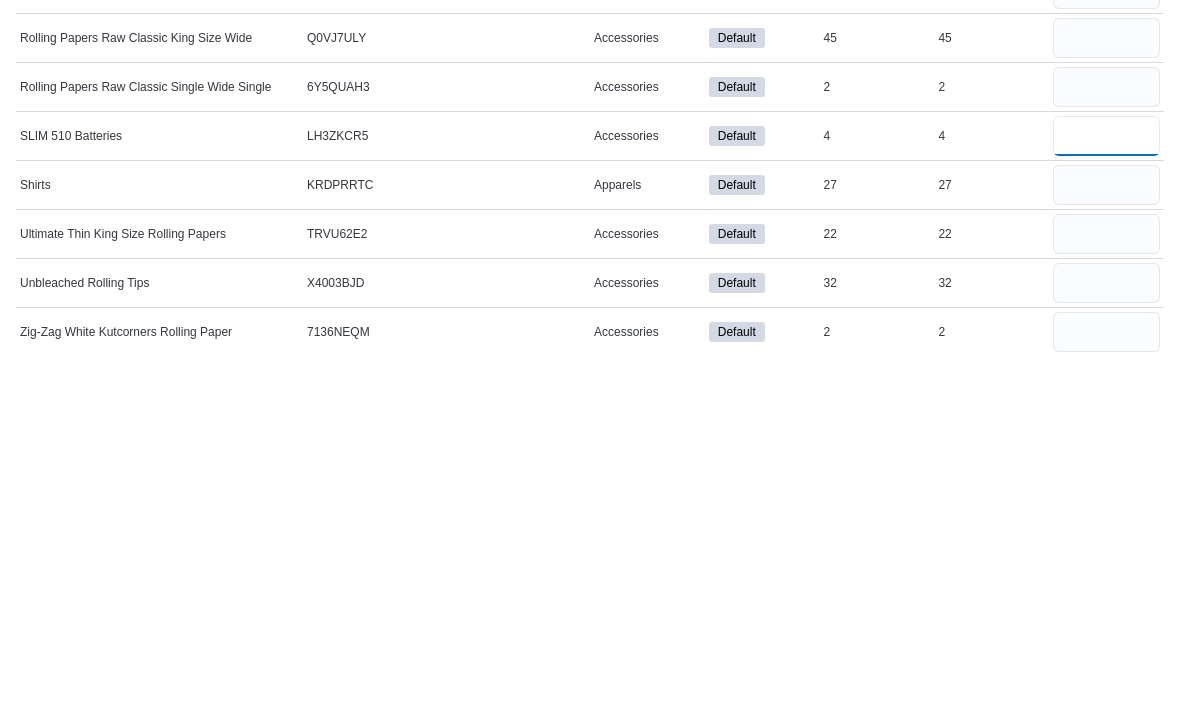 scroll, scrollTop: 1515, scrollLeft: 0, axis: vertical 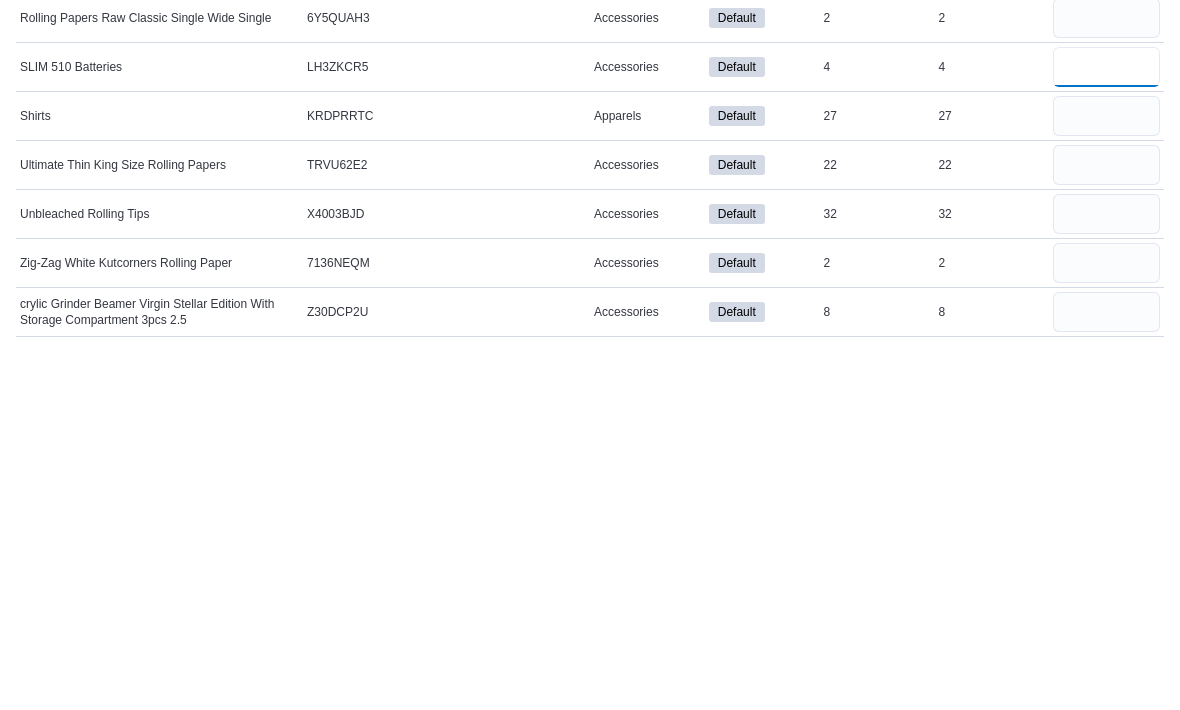 type on "*" 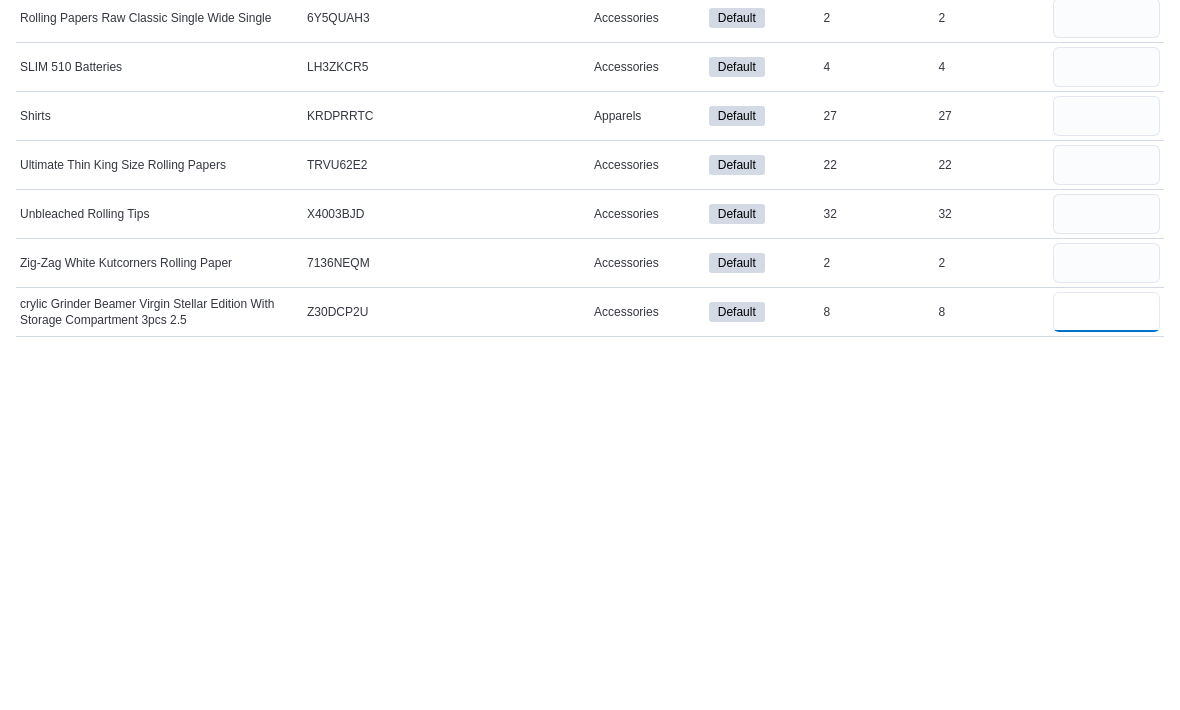 click at bounding box center [1106, 669] 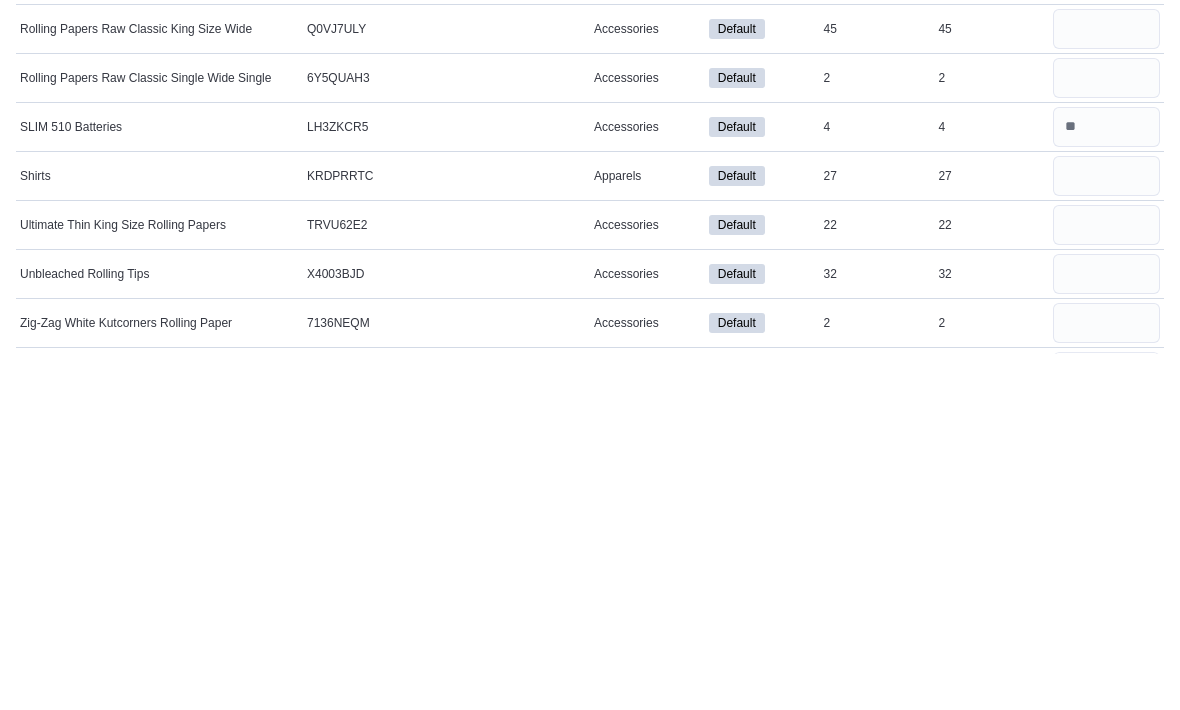 scroll, scrollTop: 1515, scrollLeft: 0, axis: vertical 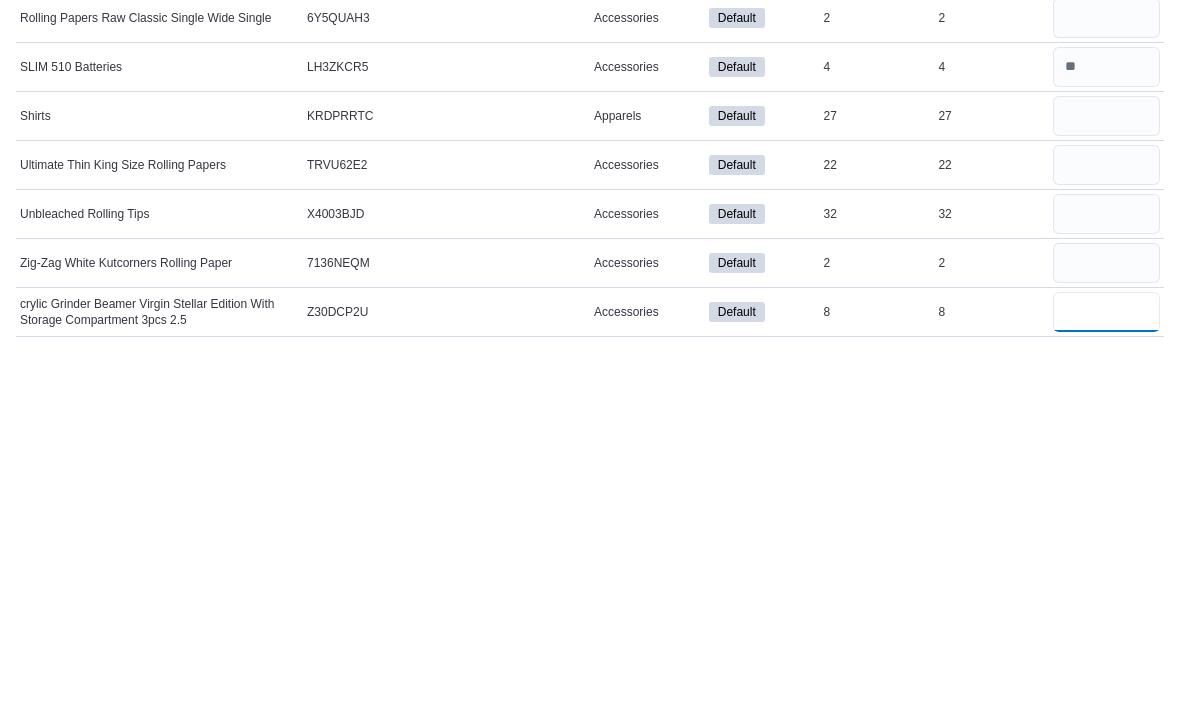 type on "*" 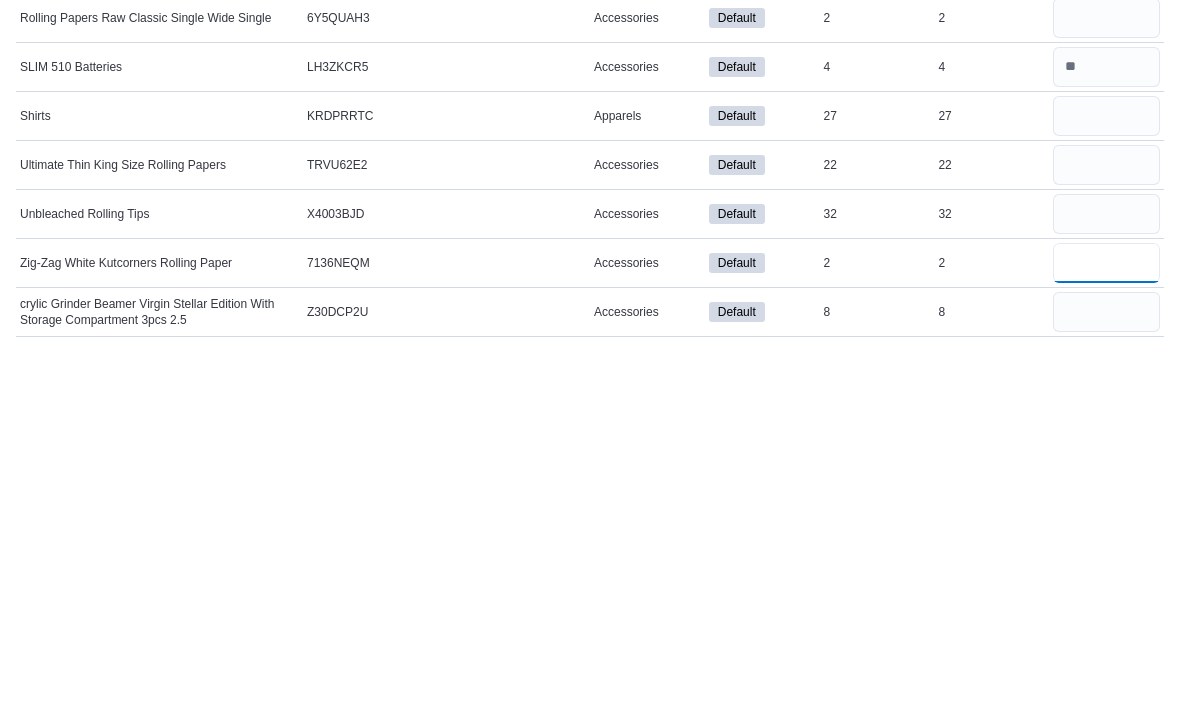 click at bounding box center (1106, 620) 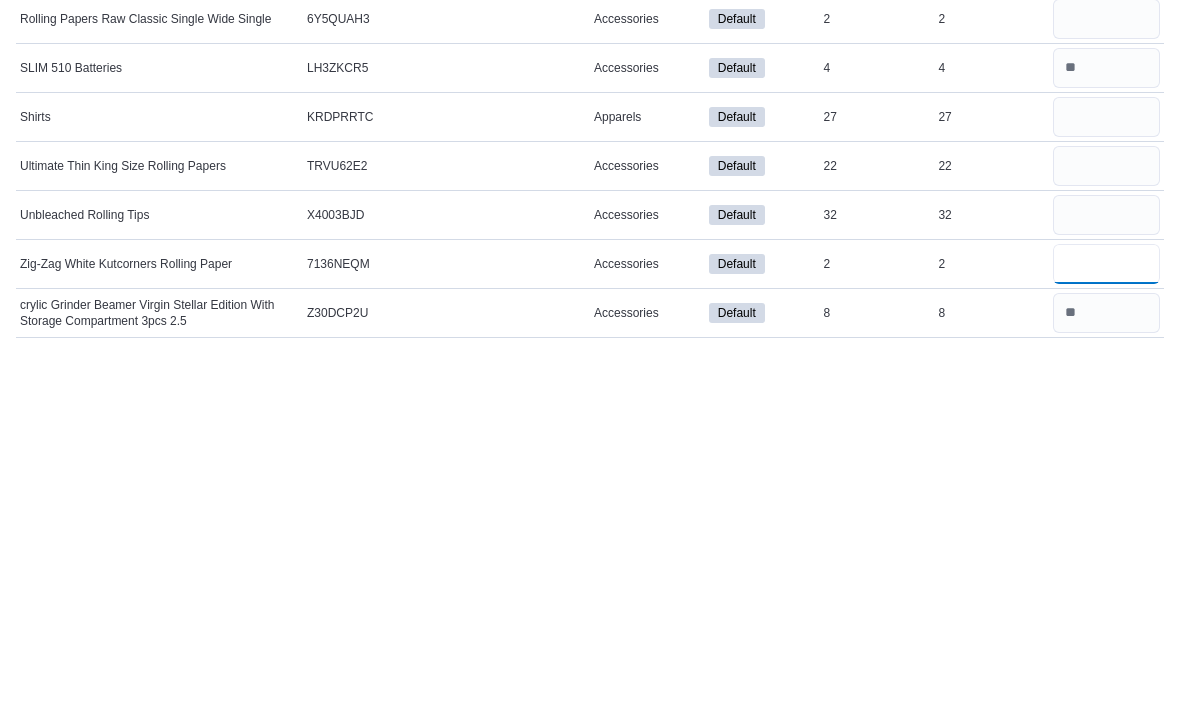 scroll, scrollTop: 1515, scrollLeft: 0, axis: vertical 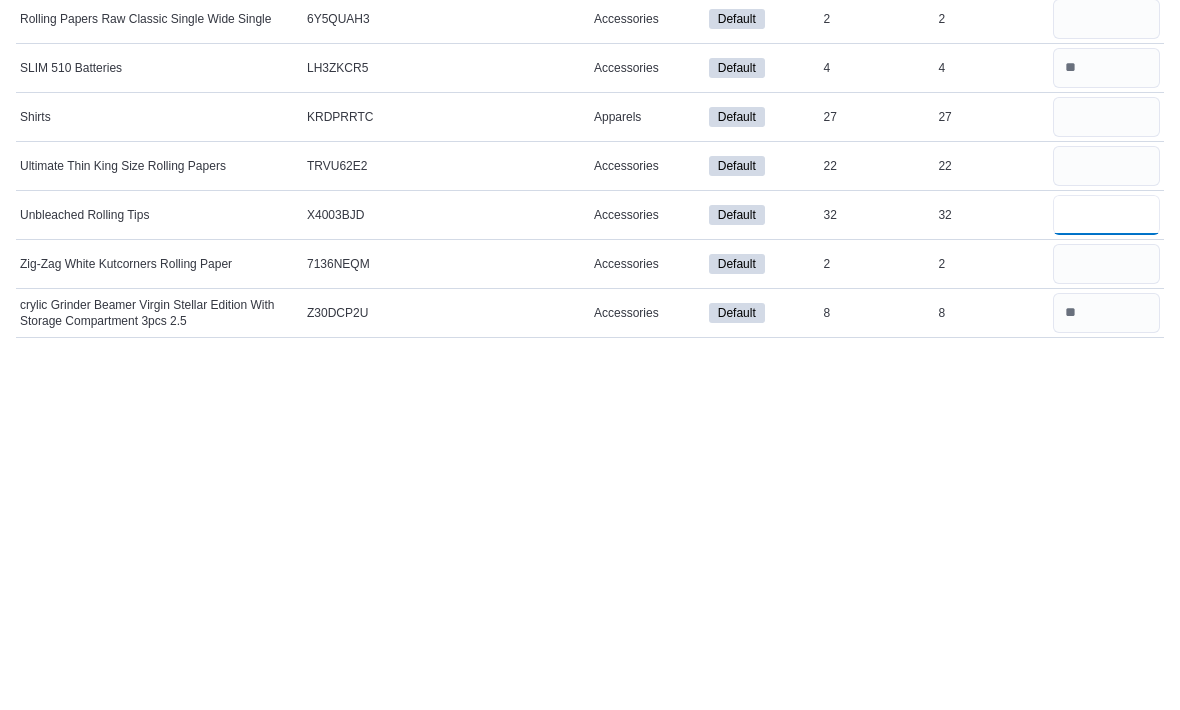 click at bounding box center [1106, 571] 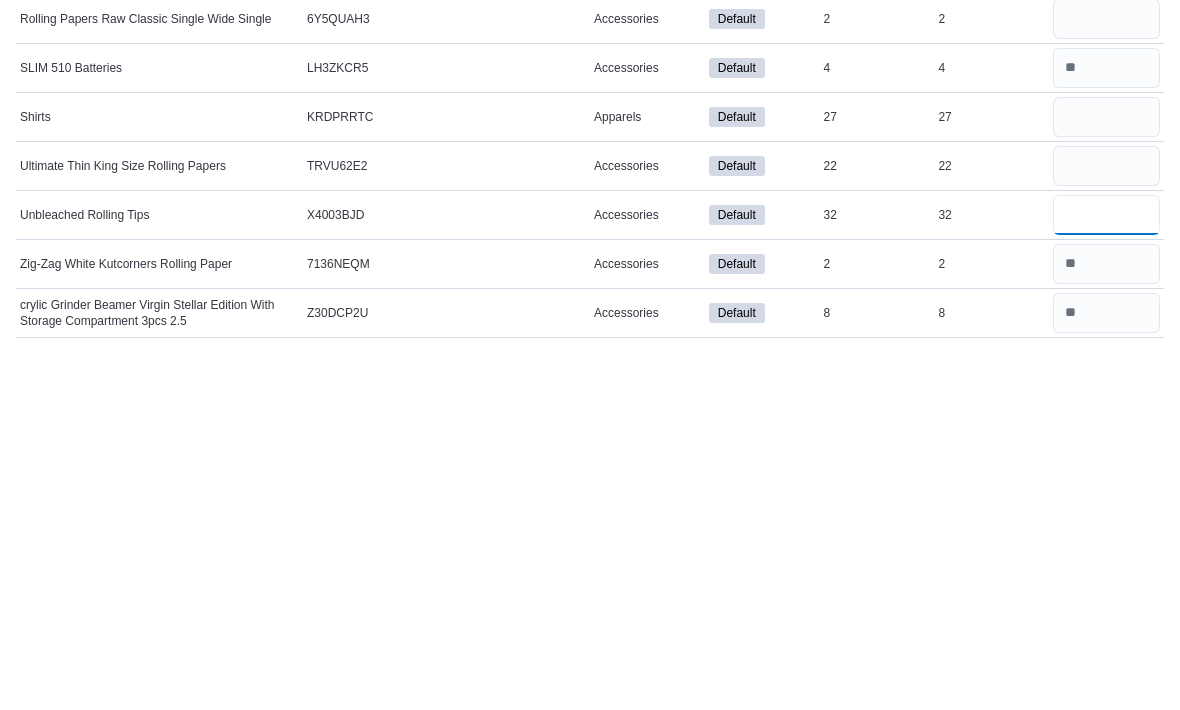 type on "**" 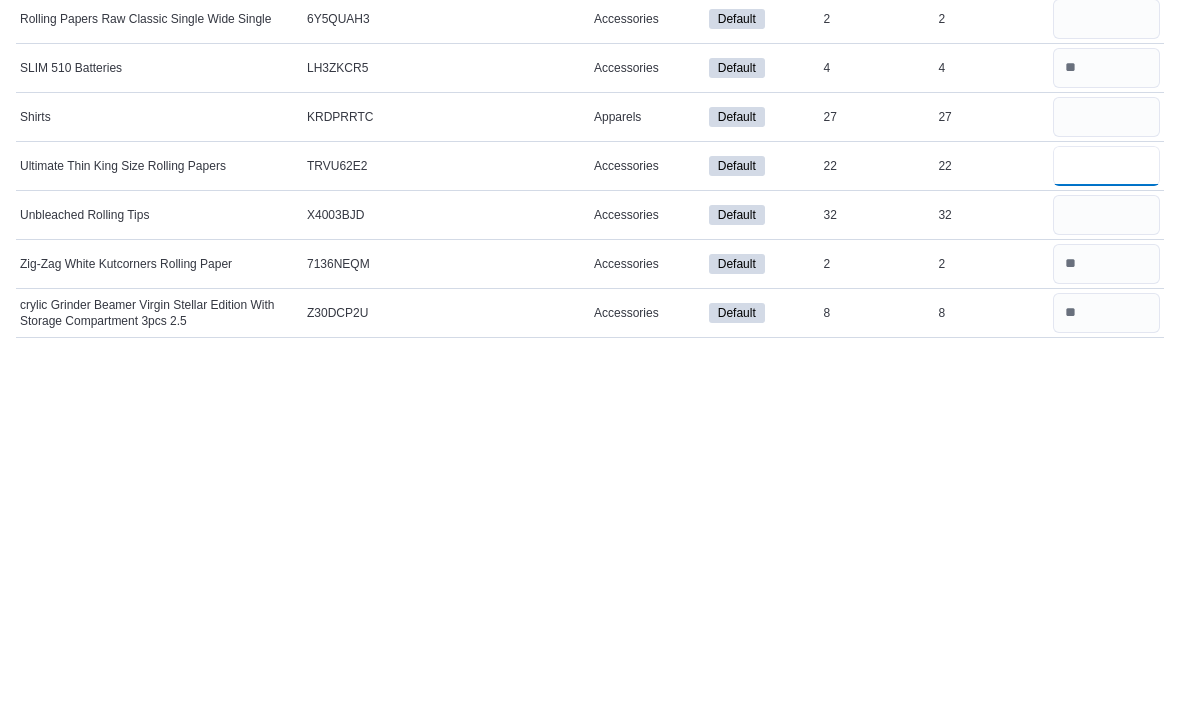 click at bounding box center (1106, 522) 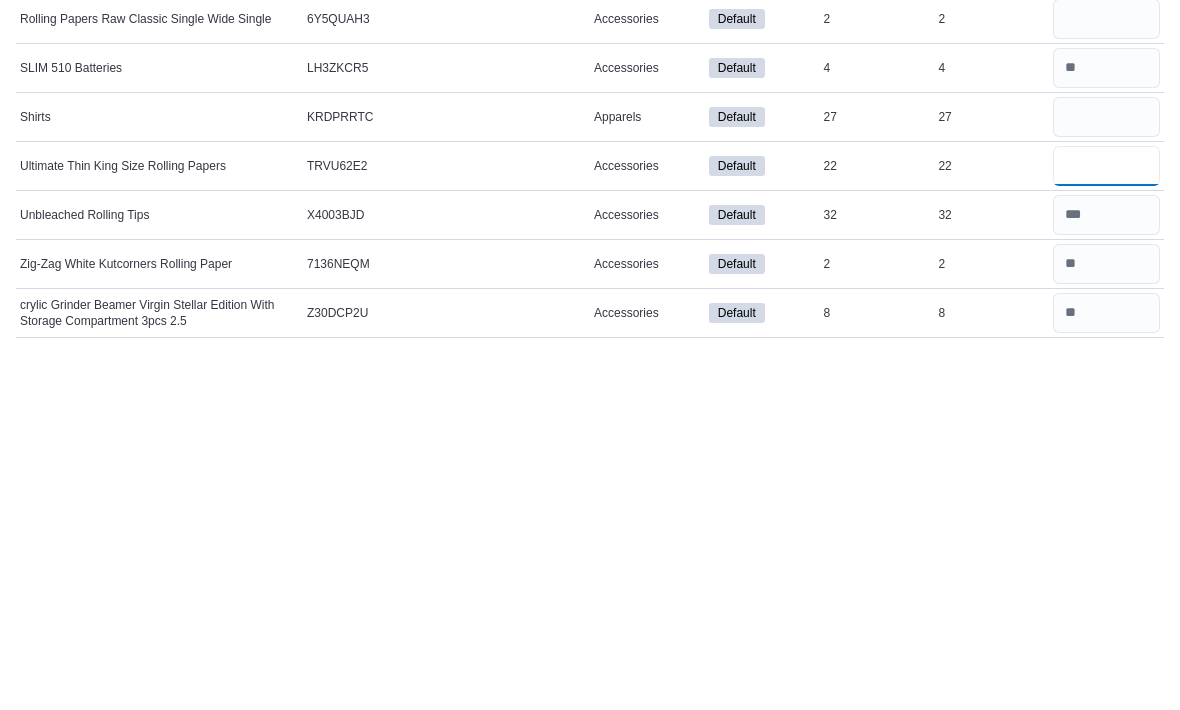 type on "**" 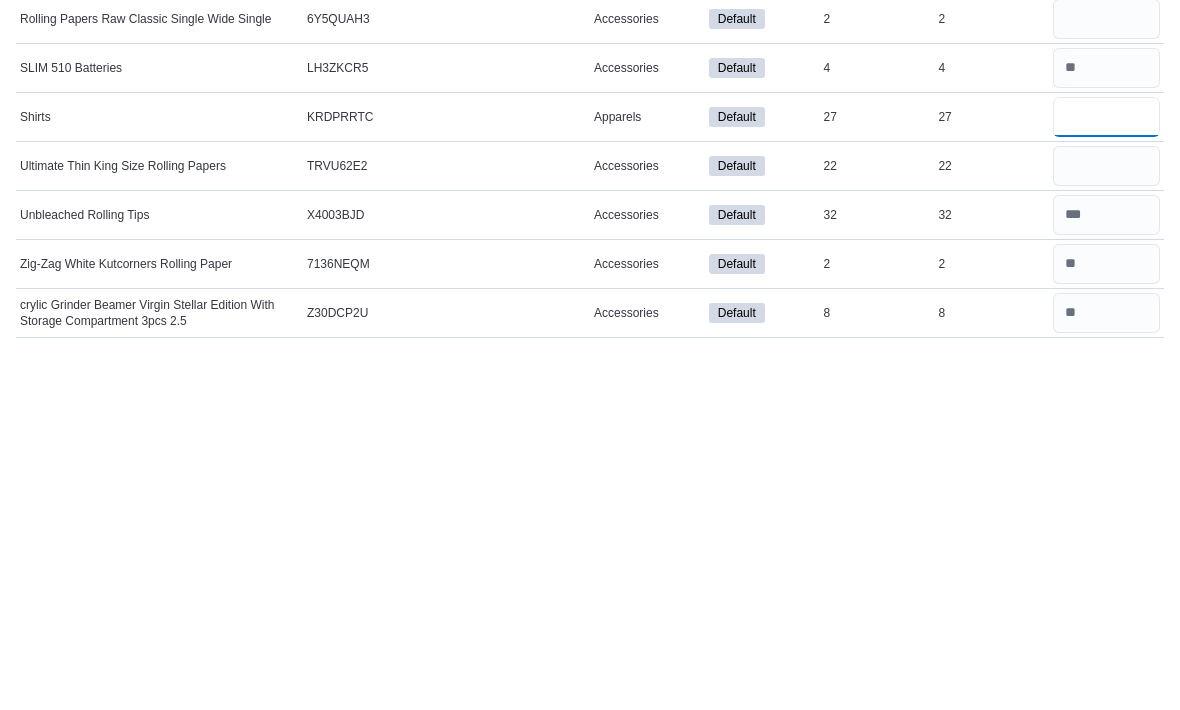 click at bounding box center (1106, 473) 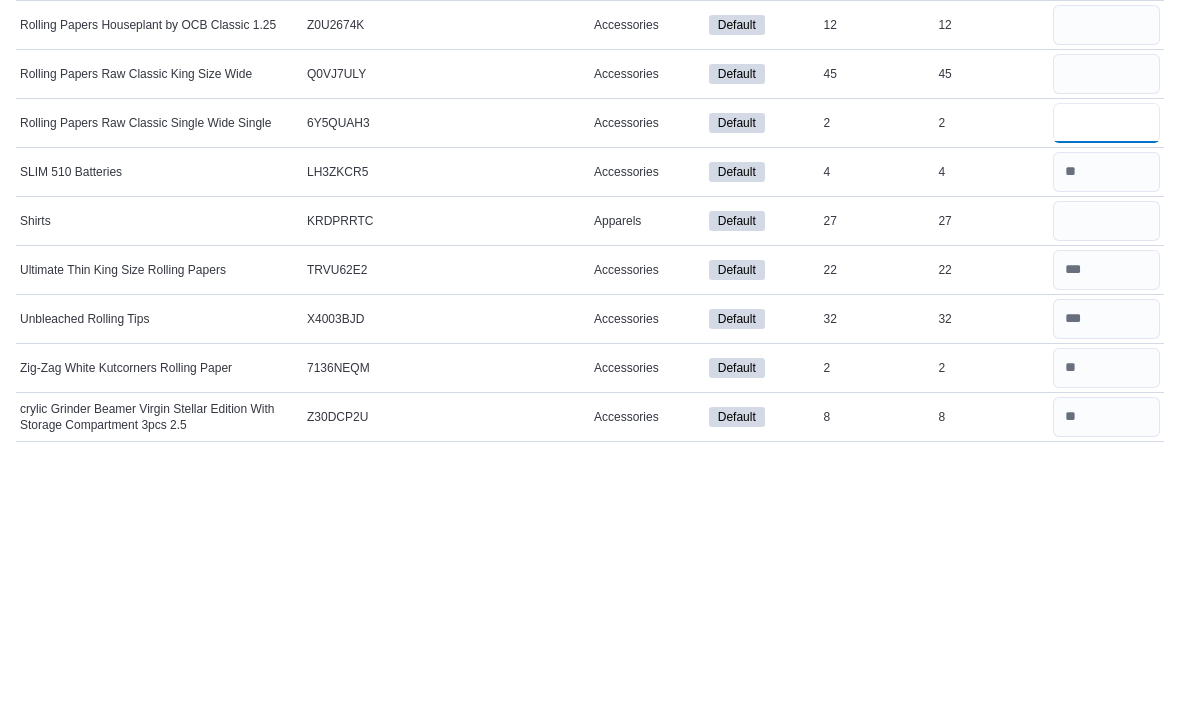 click at bounding box center (1106, 375) 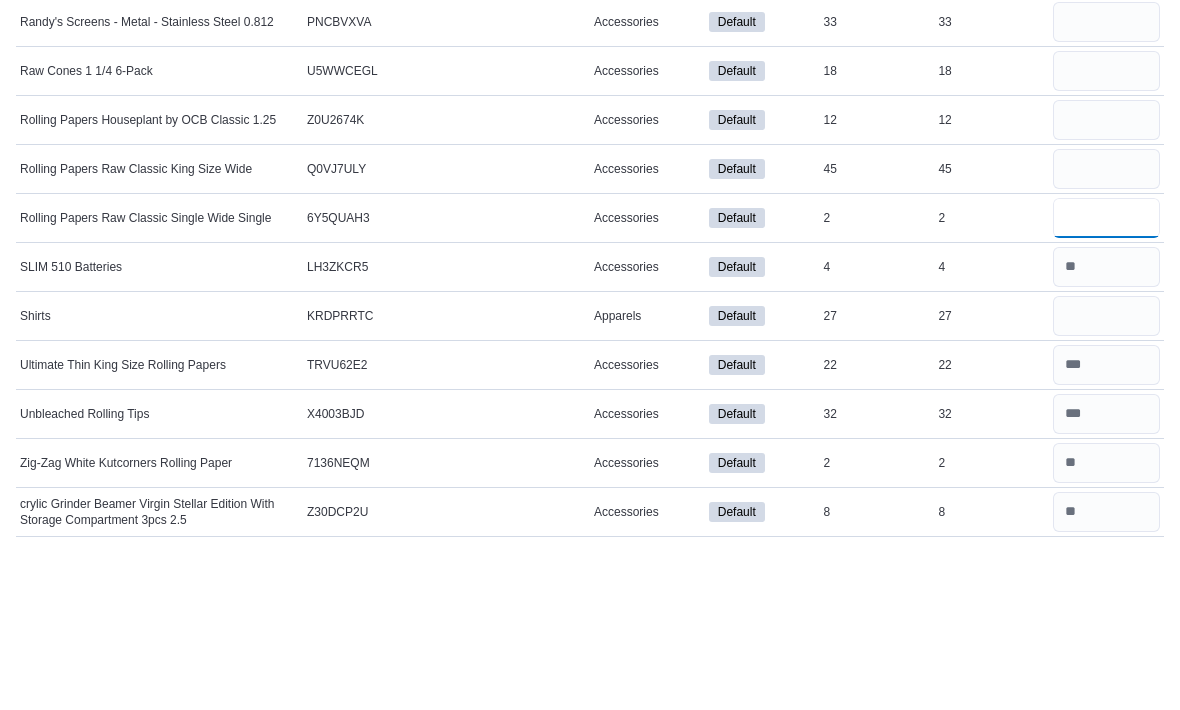 type on "*" 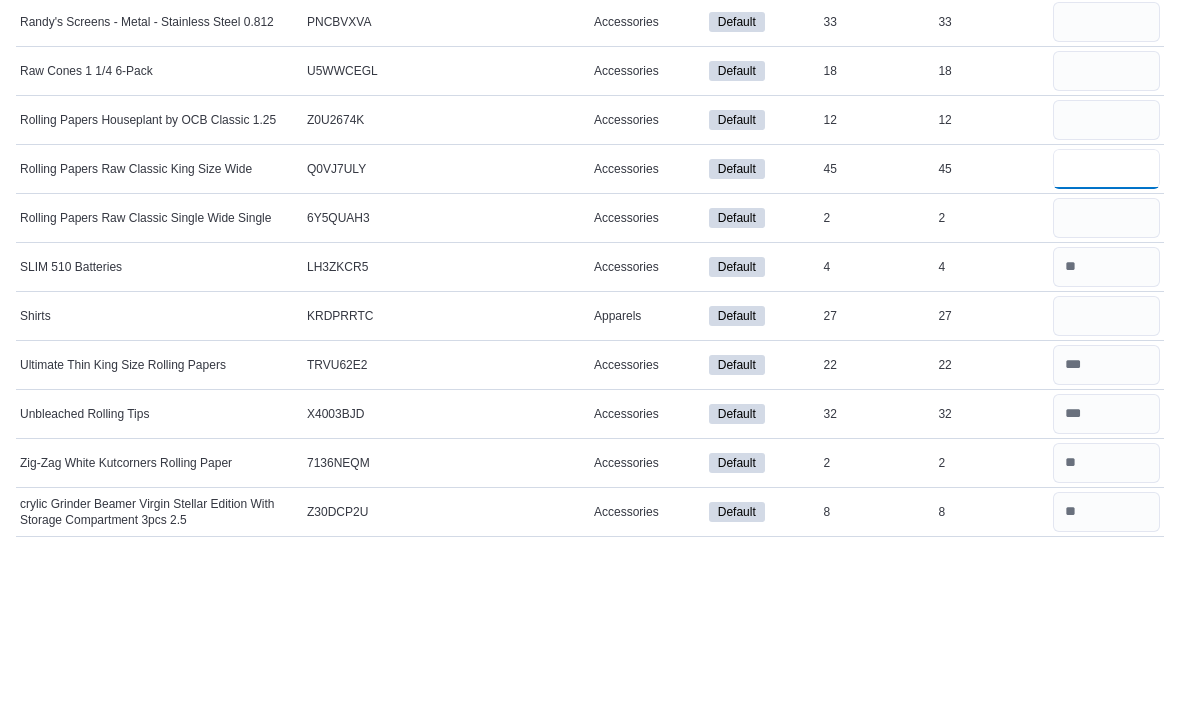 click at bounding box center (1106, 326) 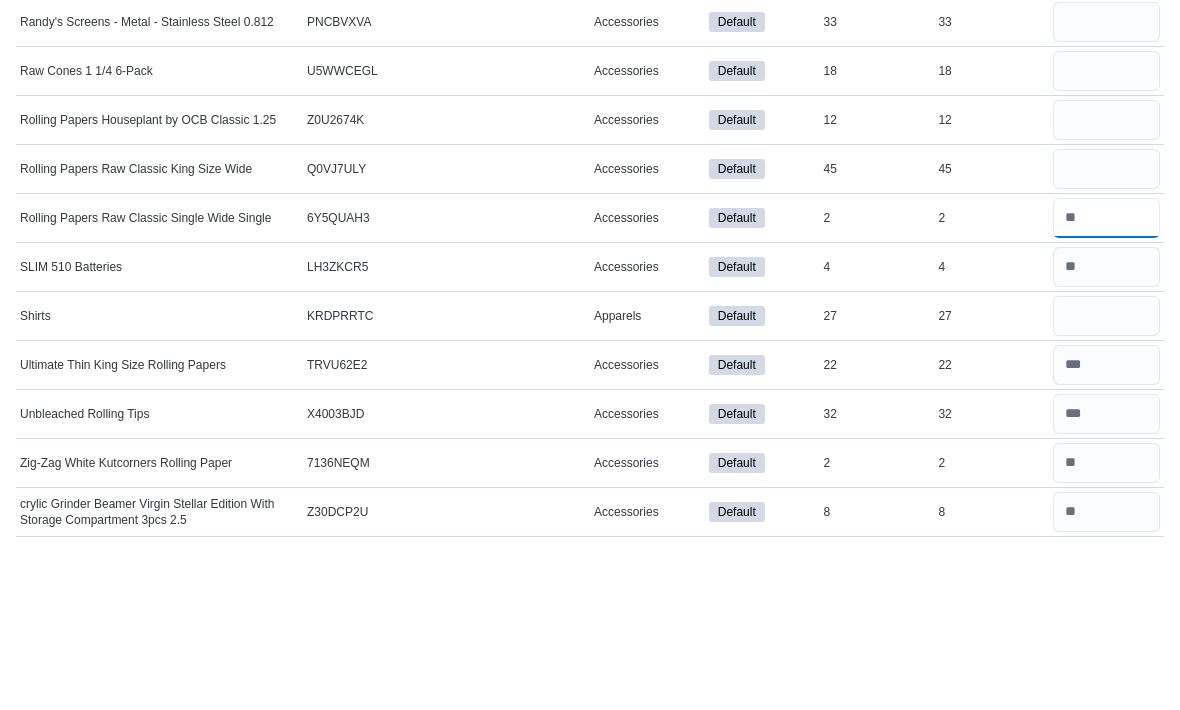 click at bounding box center [1106, 375] 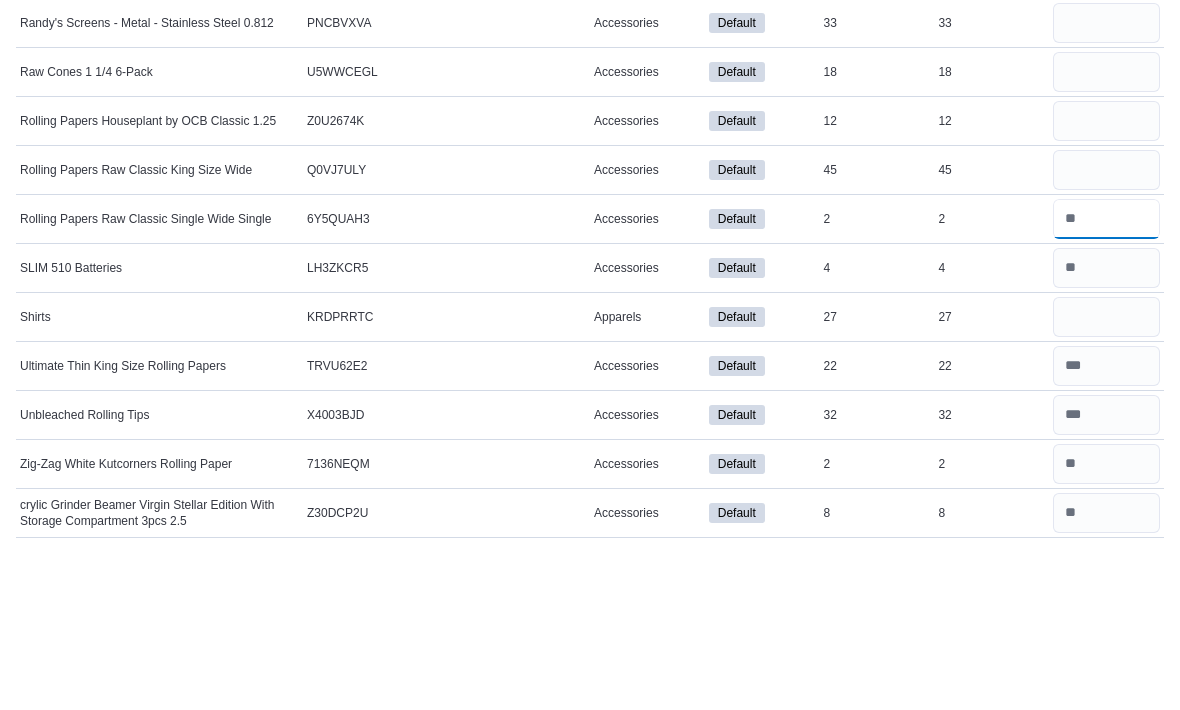 type on "*" 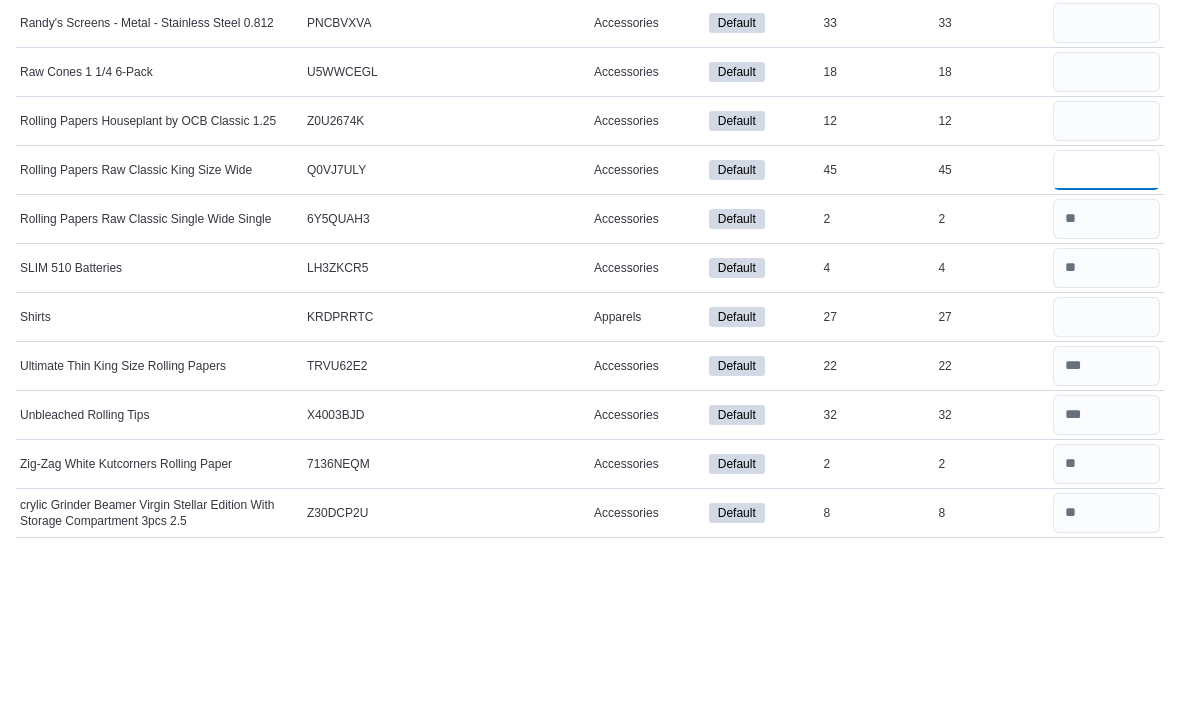 click at bounding box center [1106, 326] 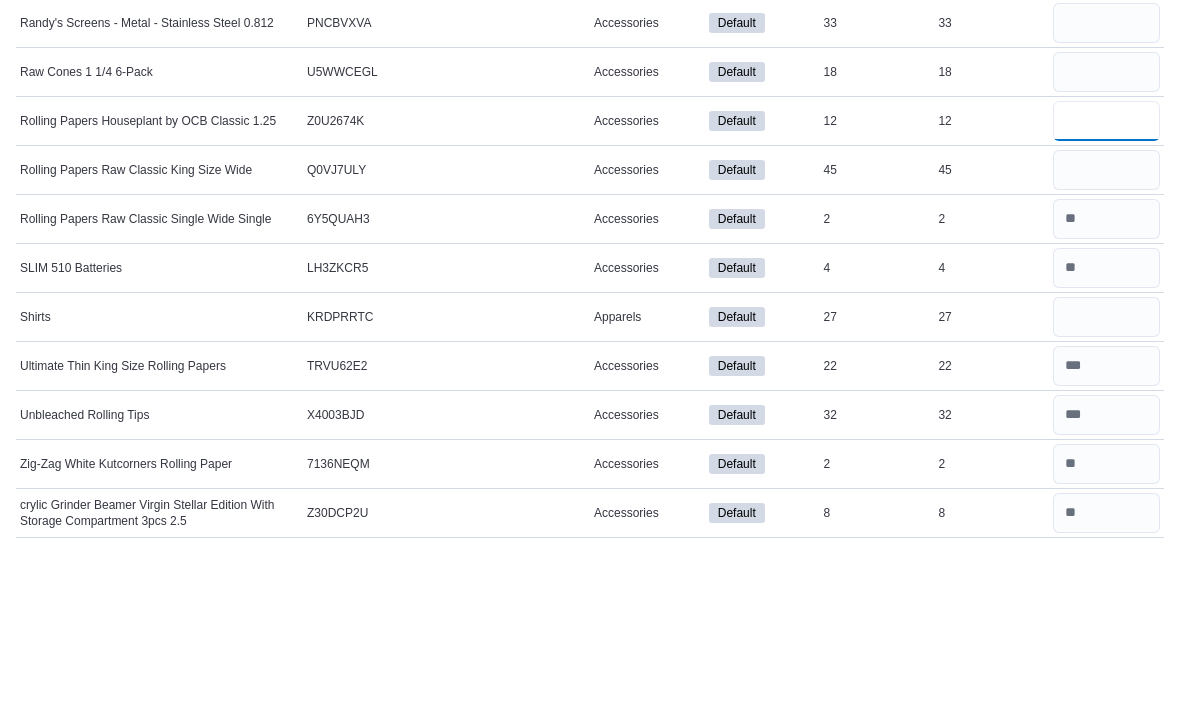 click at bounding box center [1106, 277] 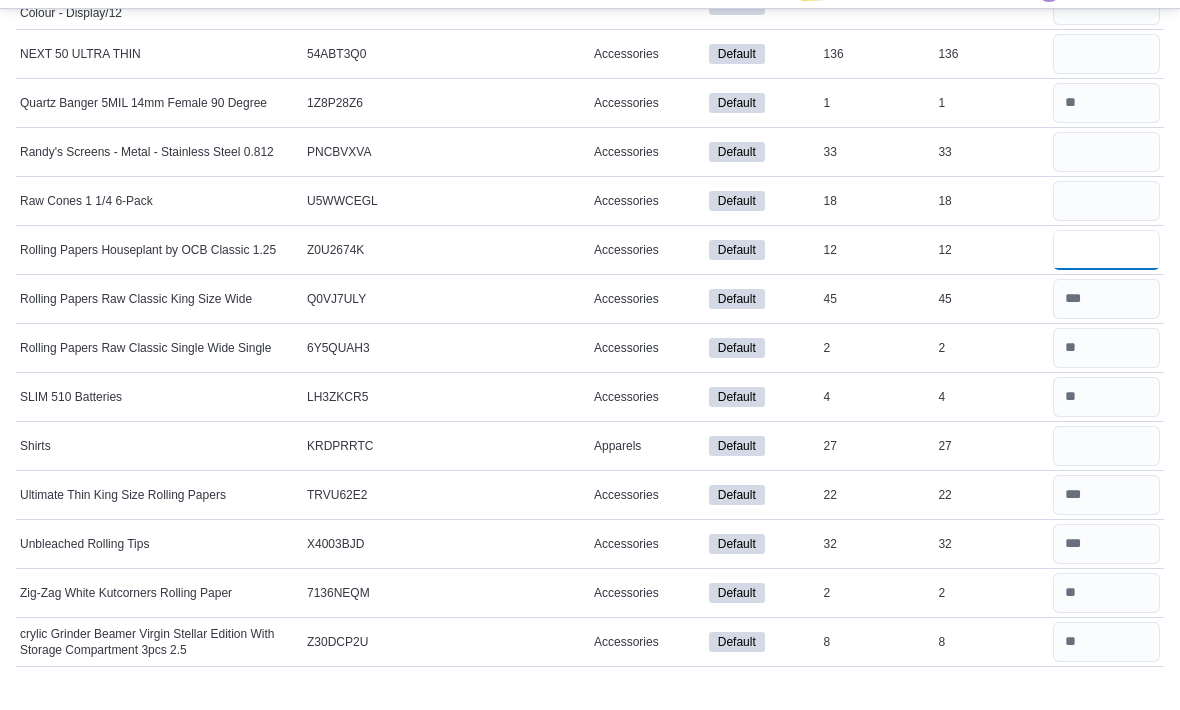 type on "**" 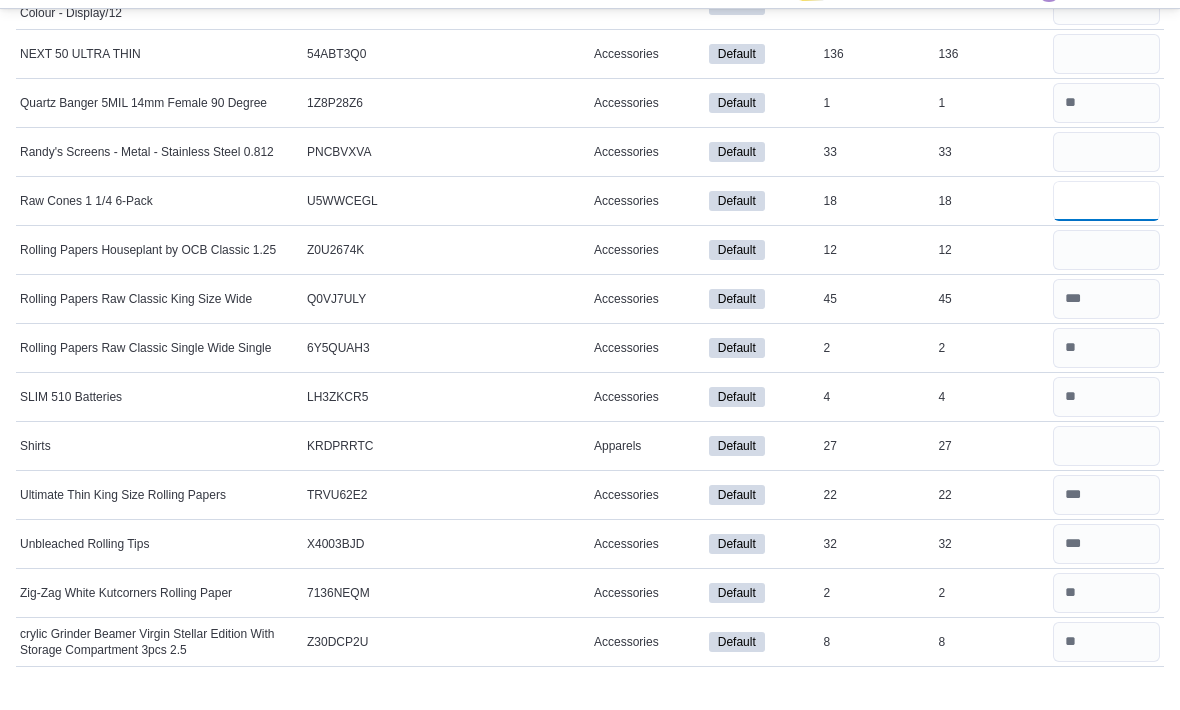 click at bounding box center [1106, 228] 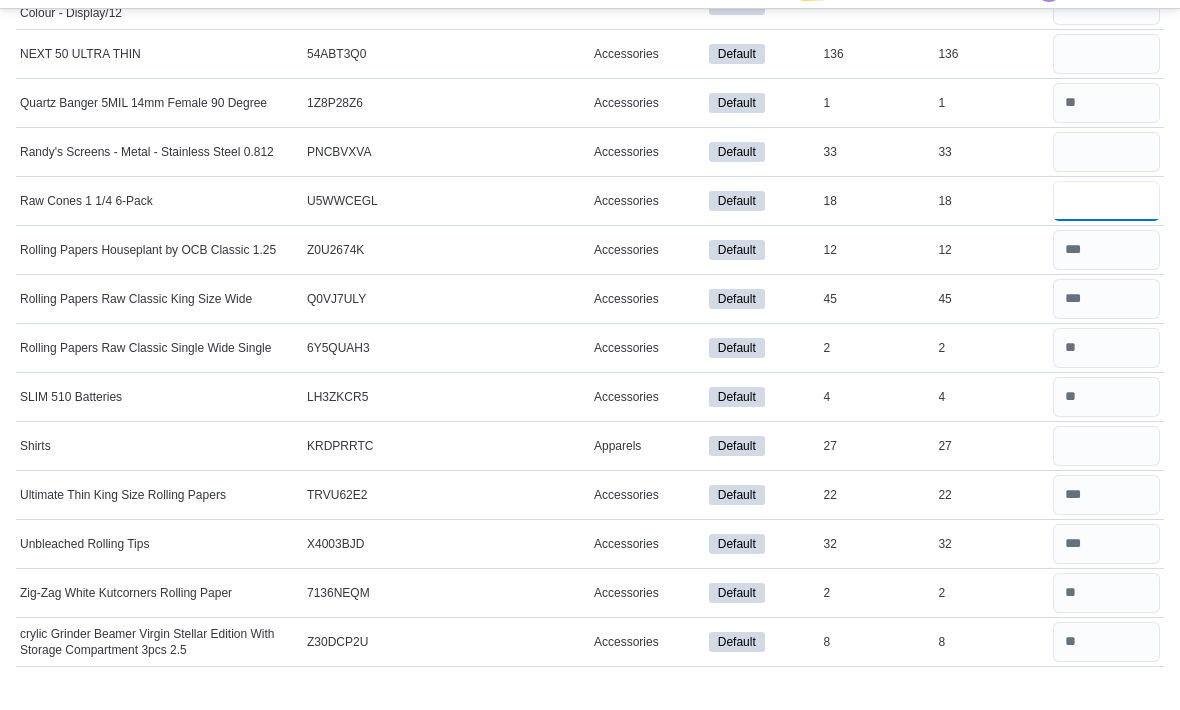 type on "**" 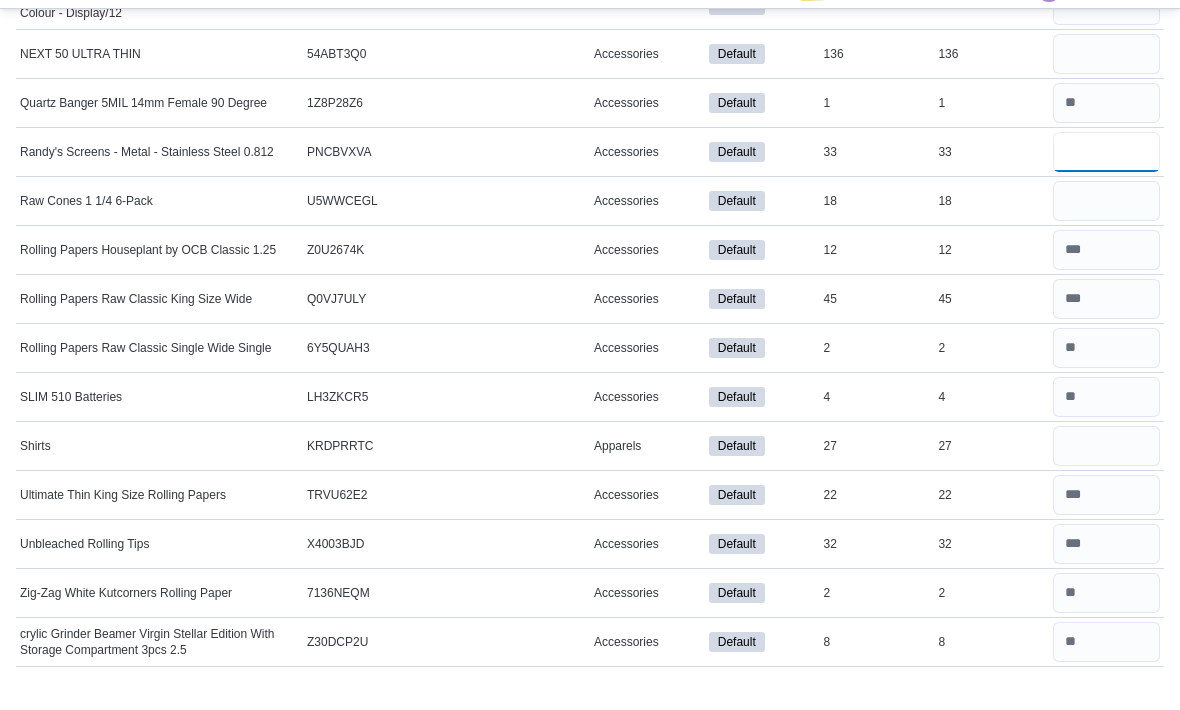 click at bounding box center [1106, 179] 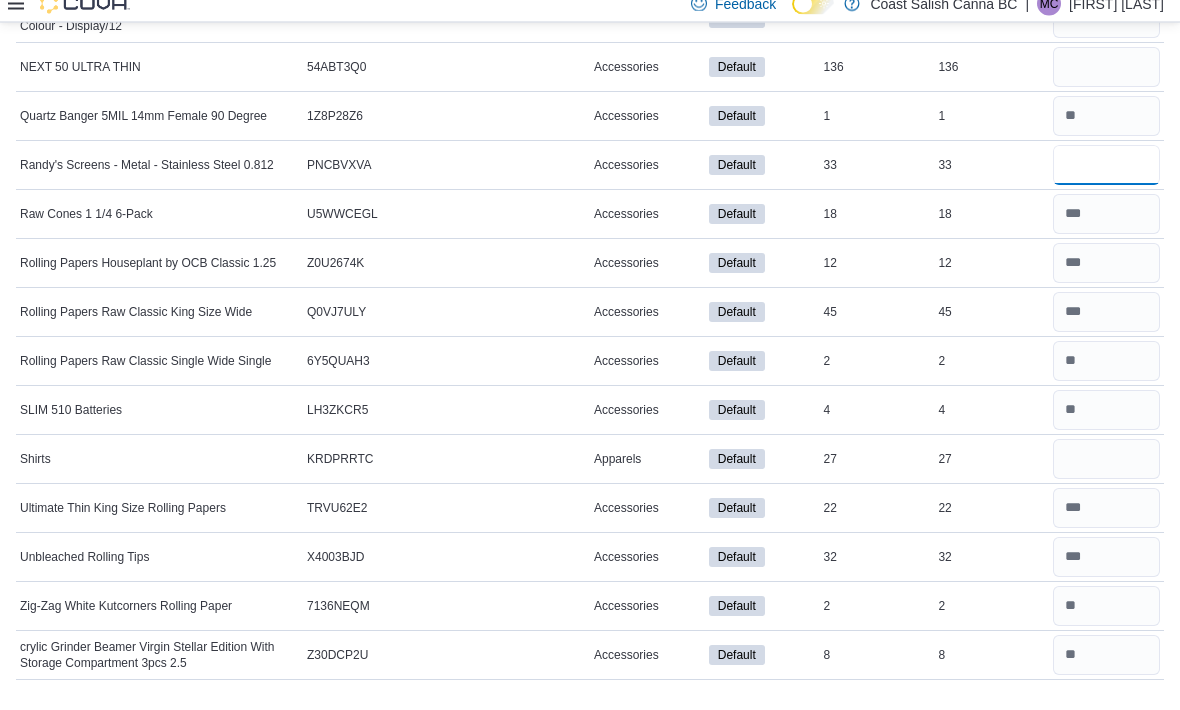scroll, scrollTop: 1445, scrollLeft: 0, axis: vertical 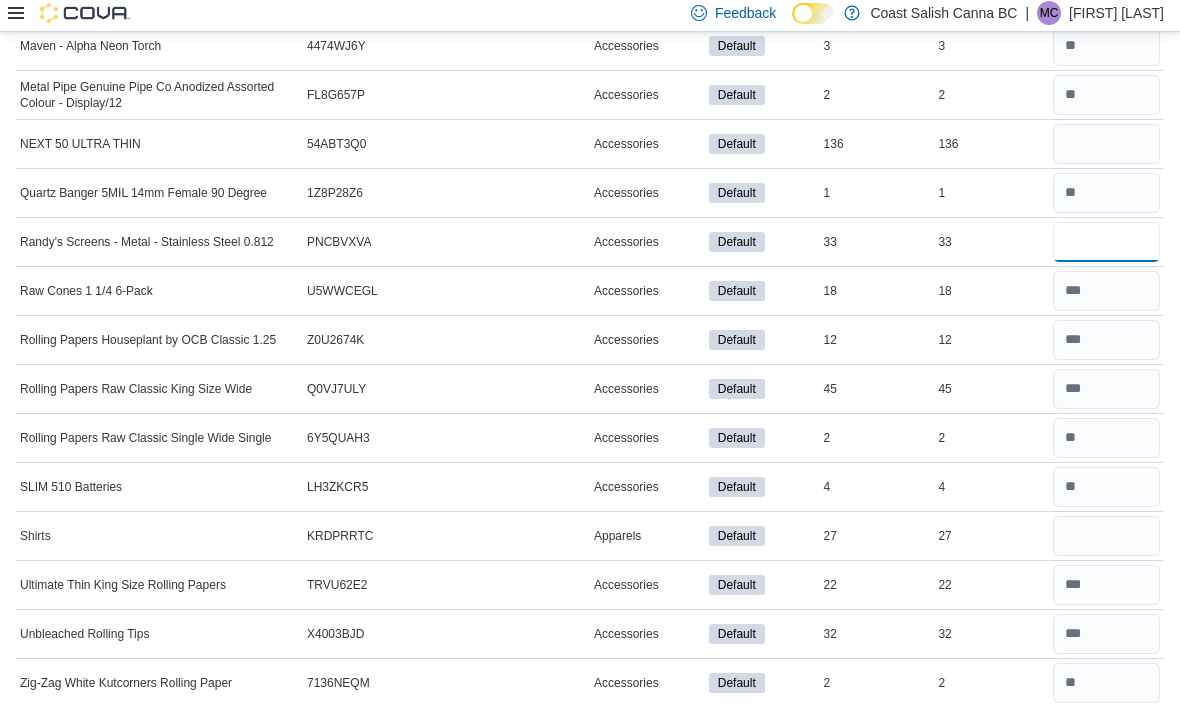 type on "**" 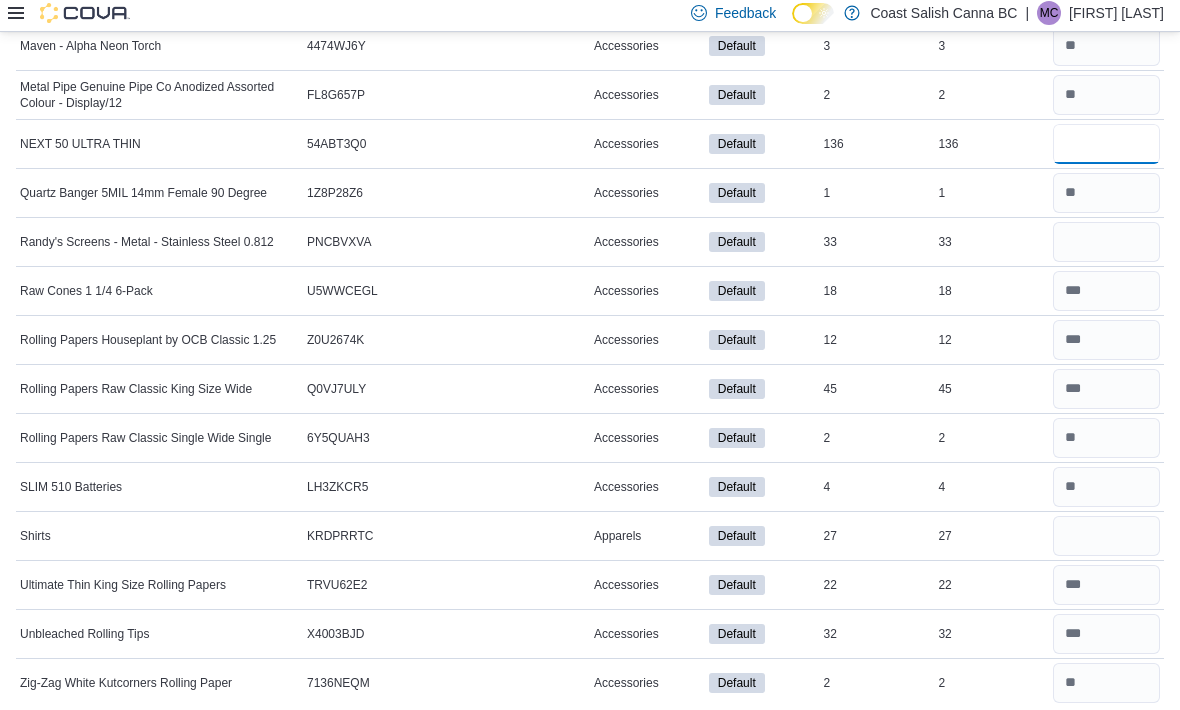 click at bounding box center (1106, 148) 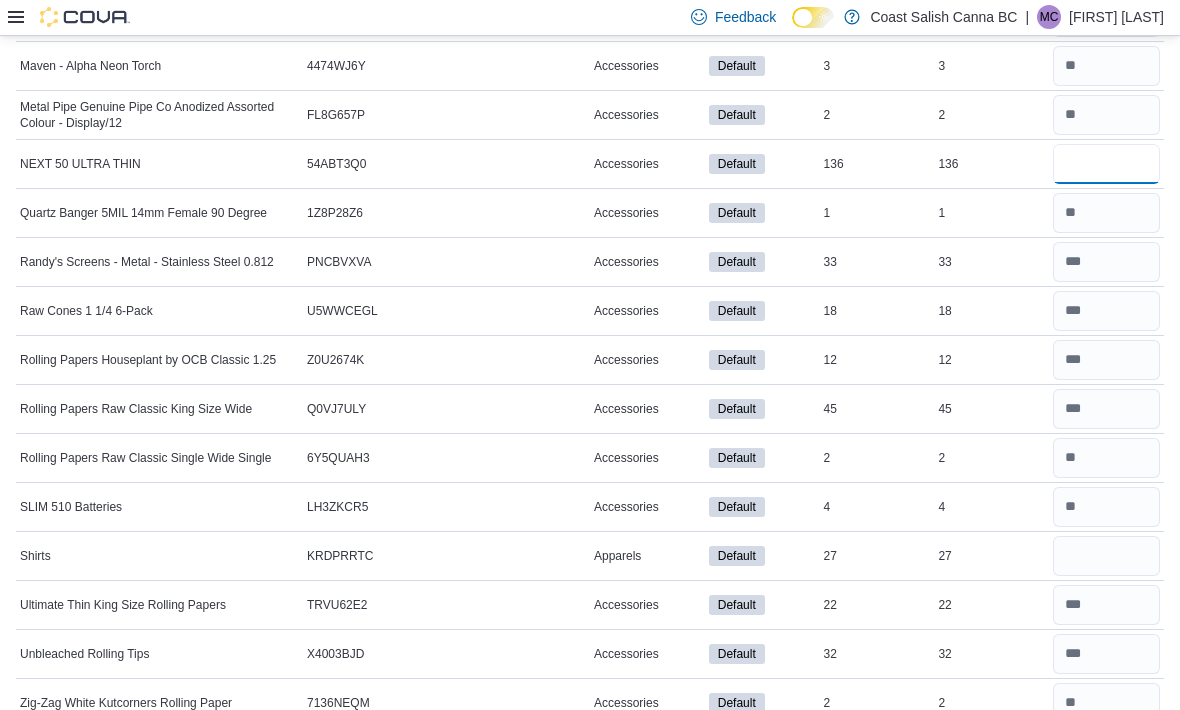 scroll, scrollTop: 1295, scrollLeft: 0, axis: vertical 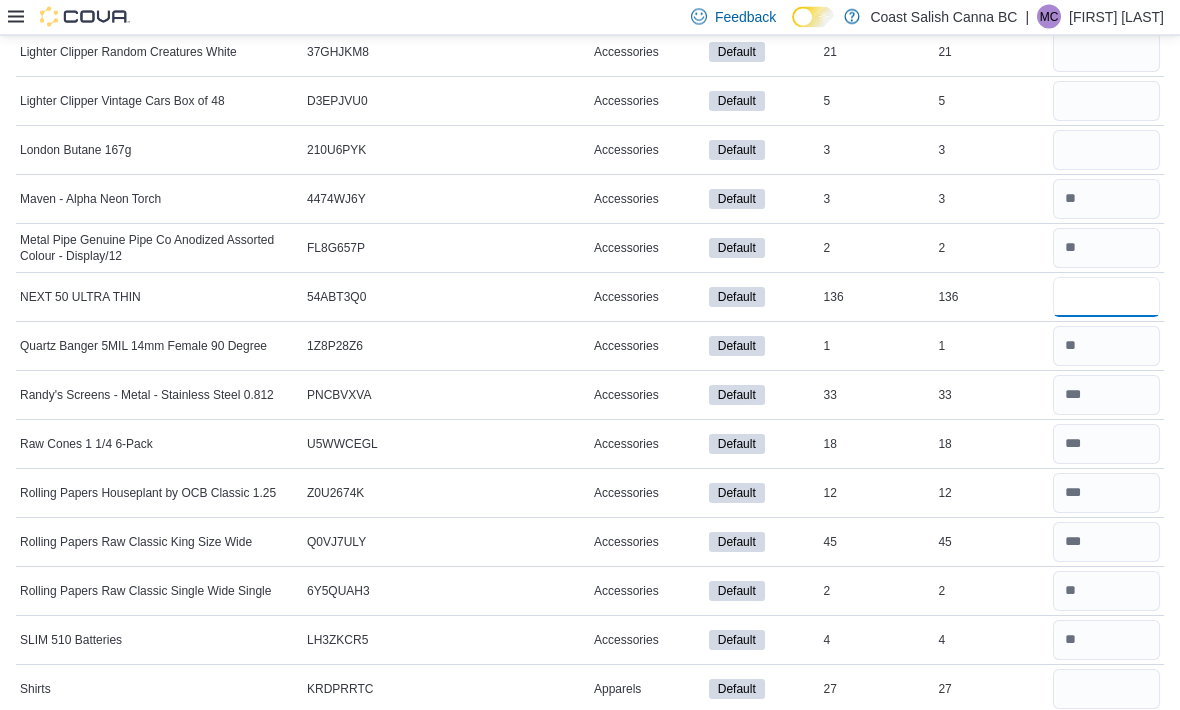 type on "***" 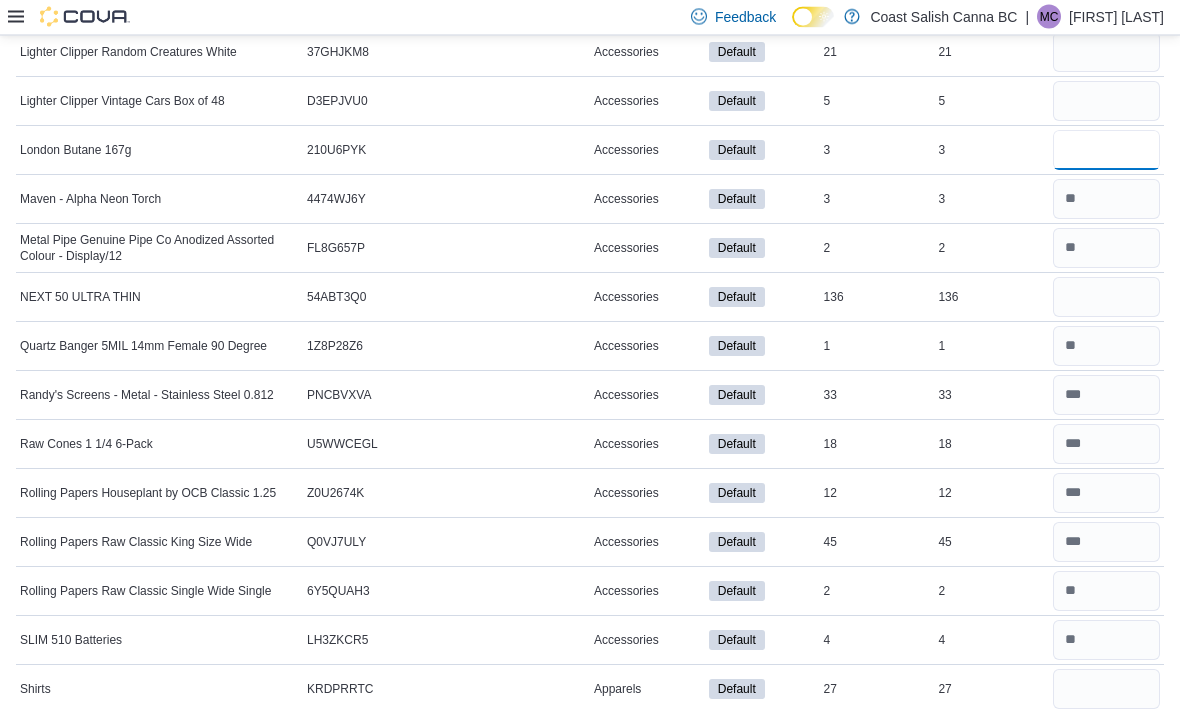 click at bounding box center [1106, 151] 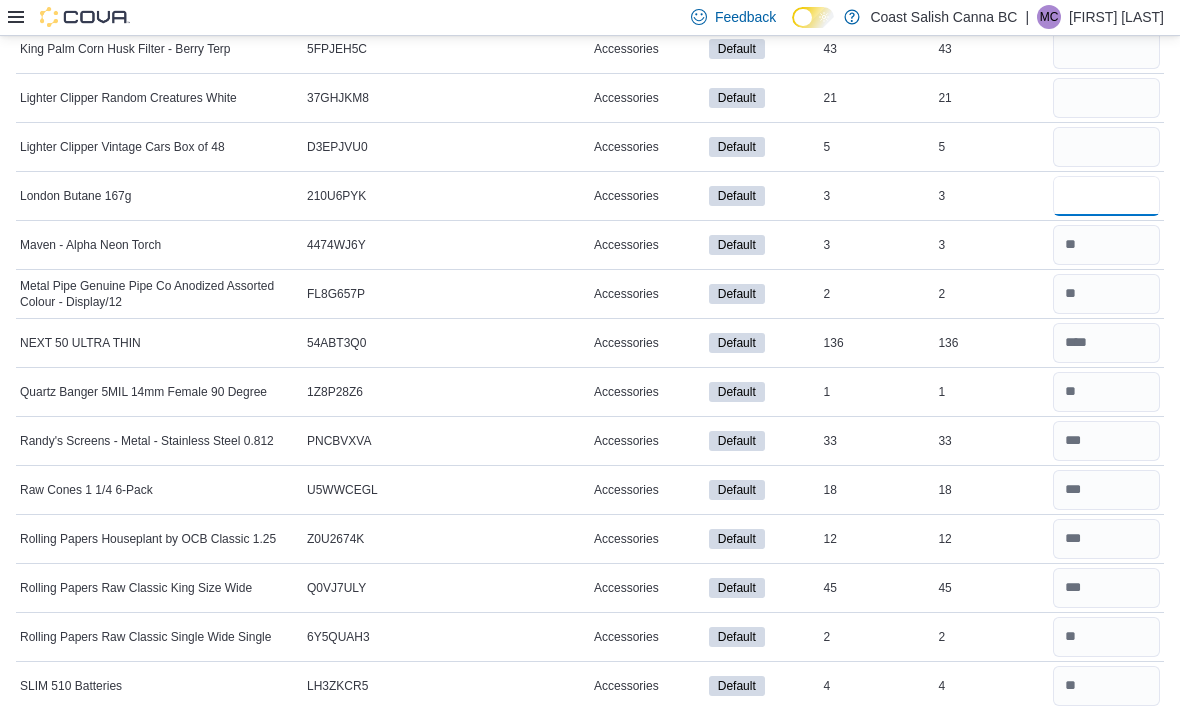 scroll, scrollTop: 1237, scrollLeft: 0, axis: vertical 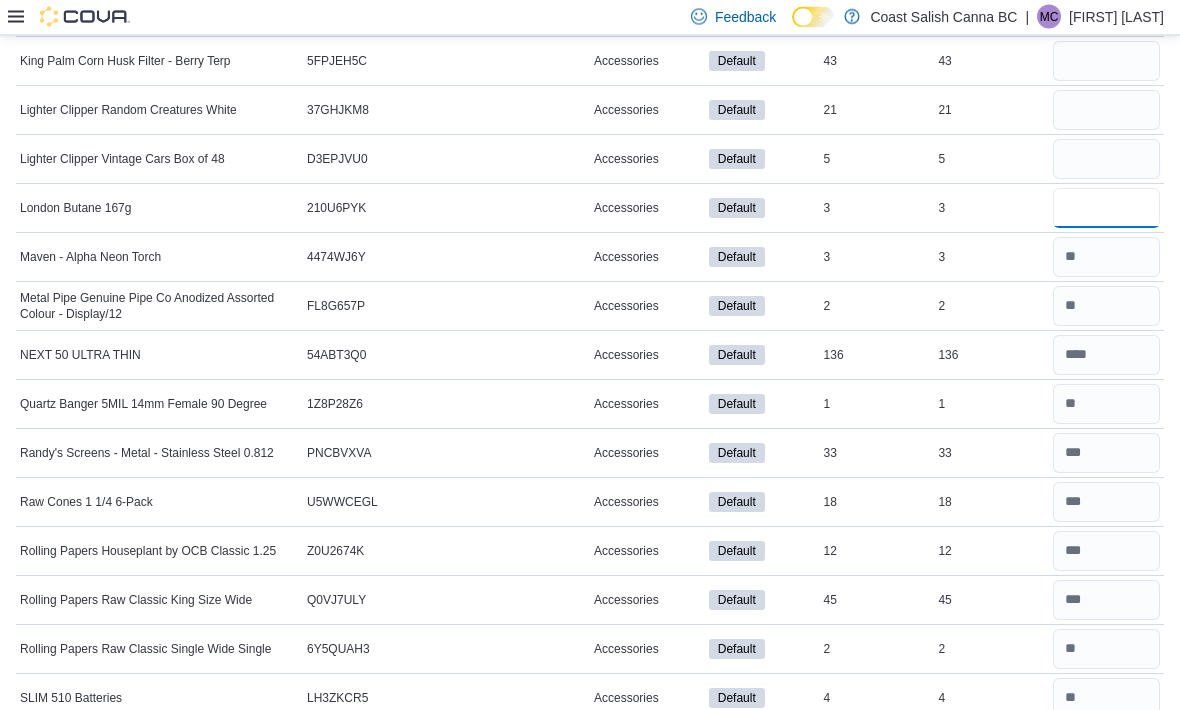 type on "*" 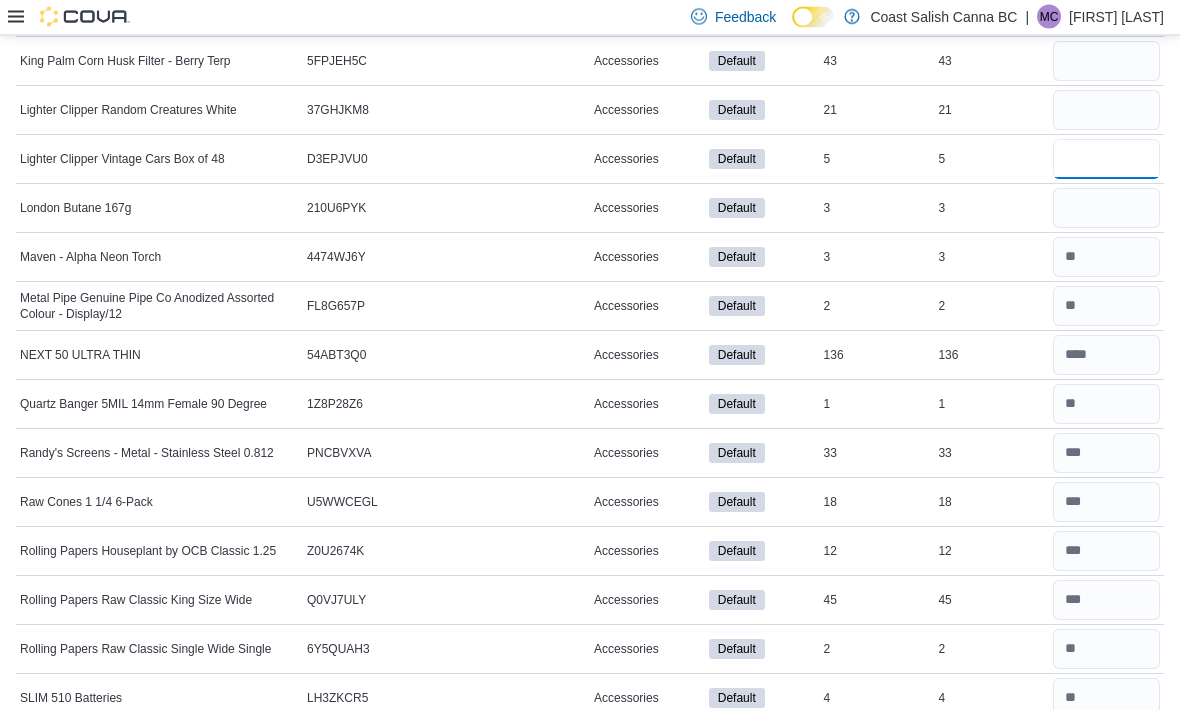 click at bounding box center [1106, 160] 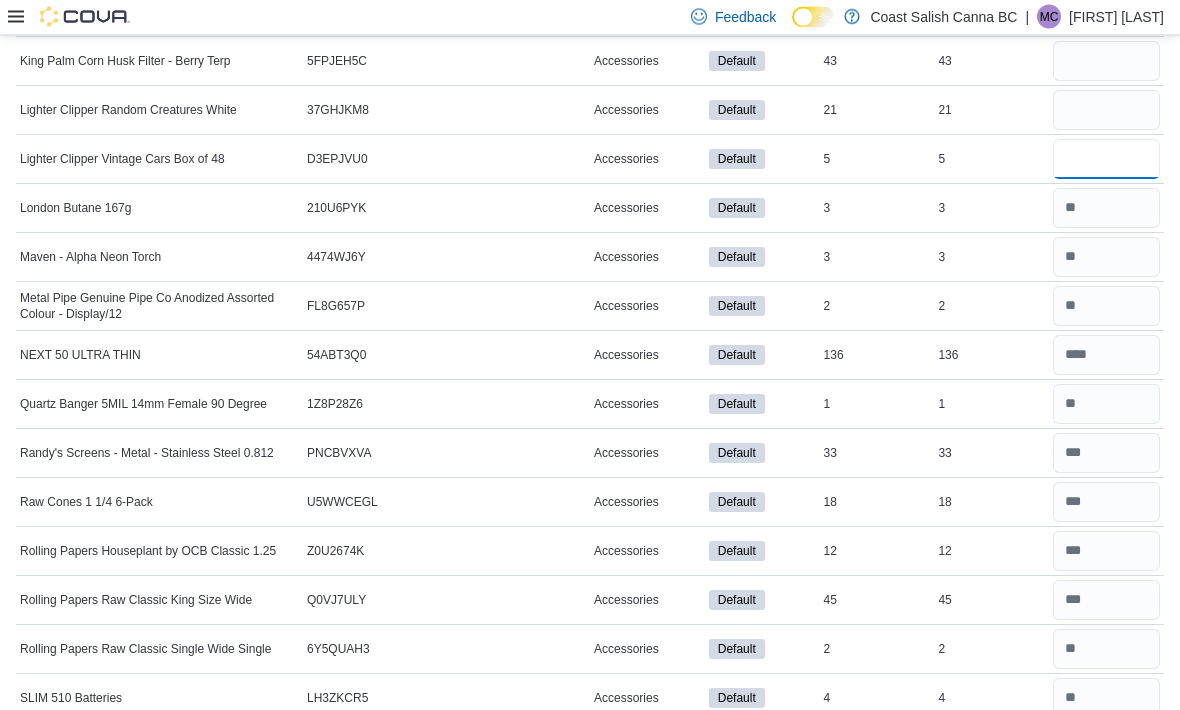 type on "*" 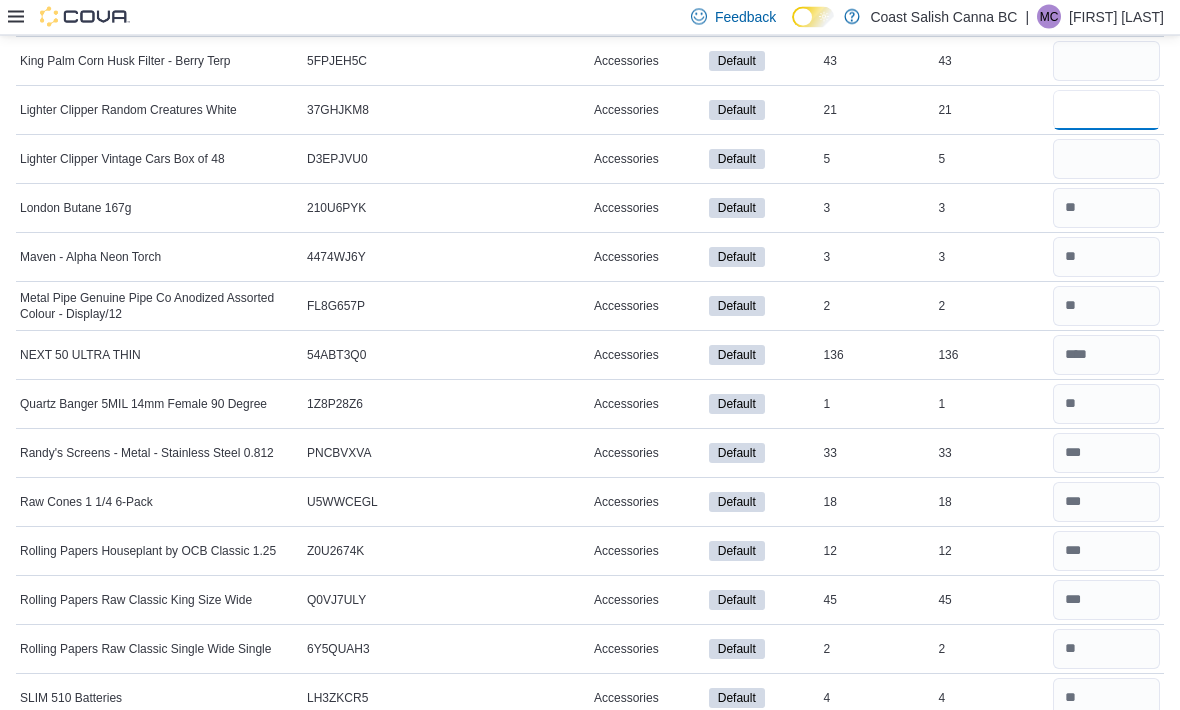 click at bounding box center [1106, 111] 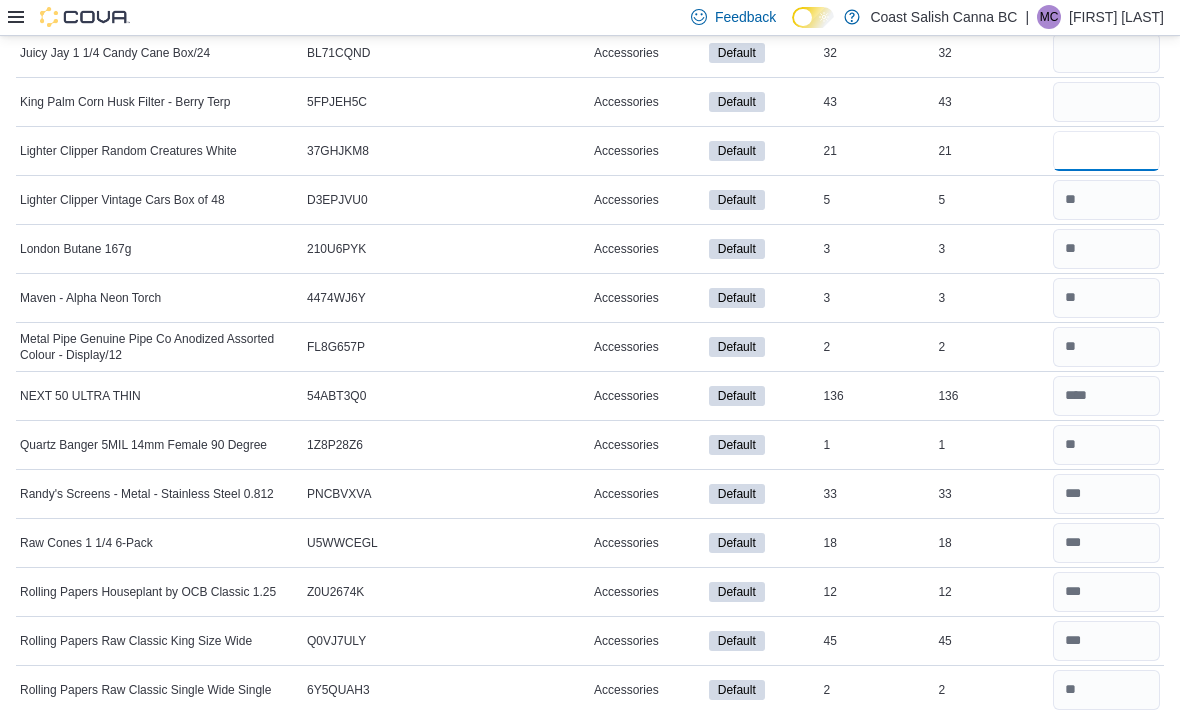 scroll, scrollTop: 1145, scrollLeft: 0, axis: vertical 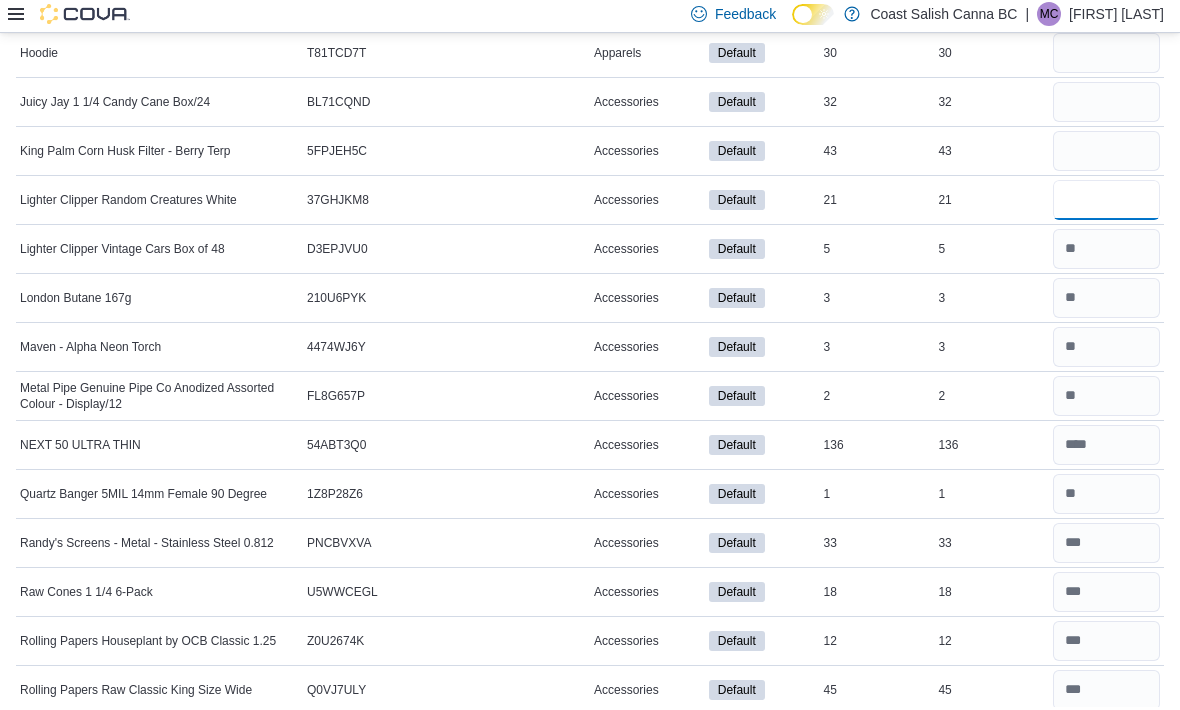 type on "**" 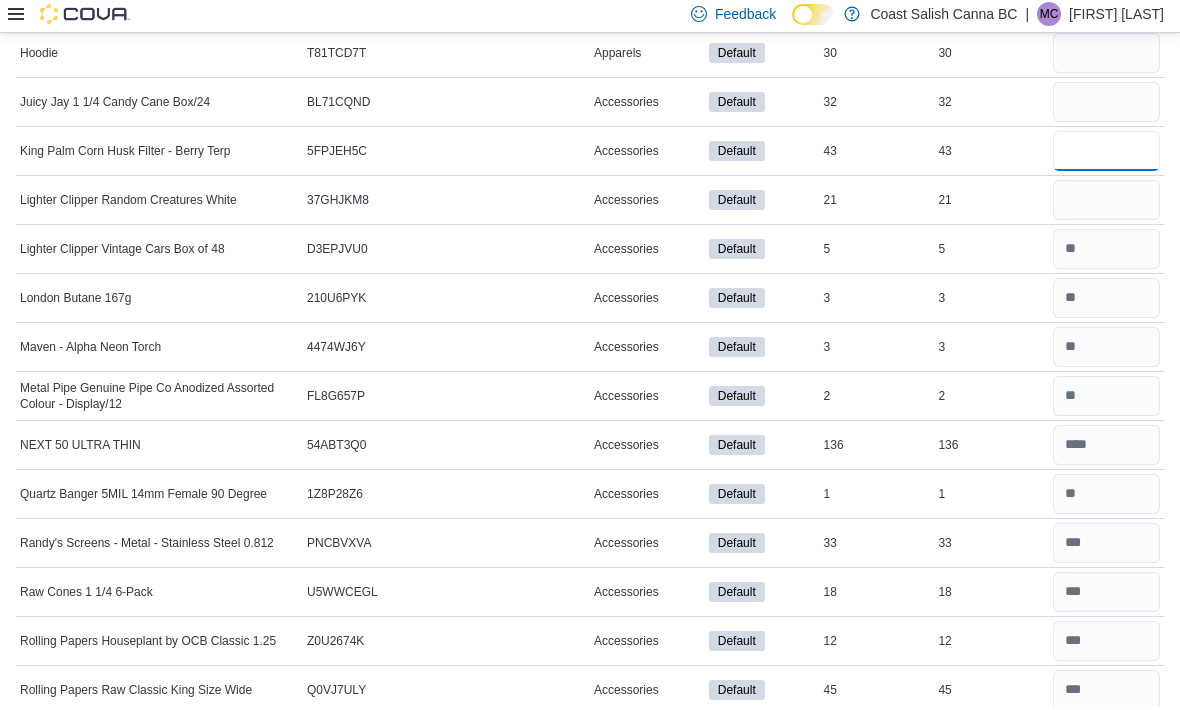 click at bounding box center [1106, 154] 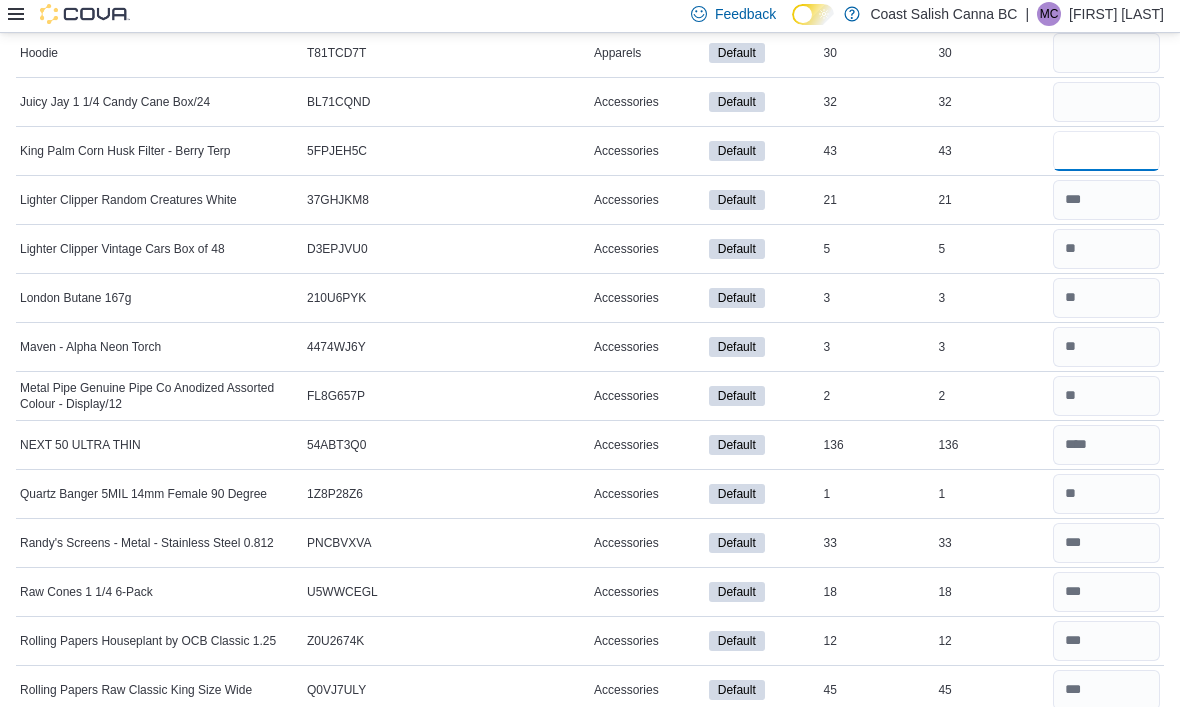 type on "**" 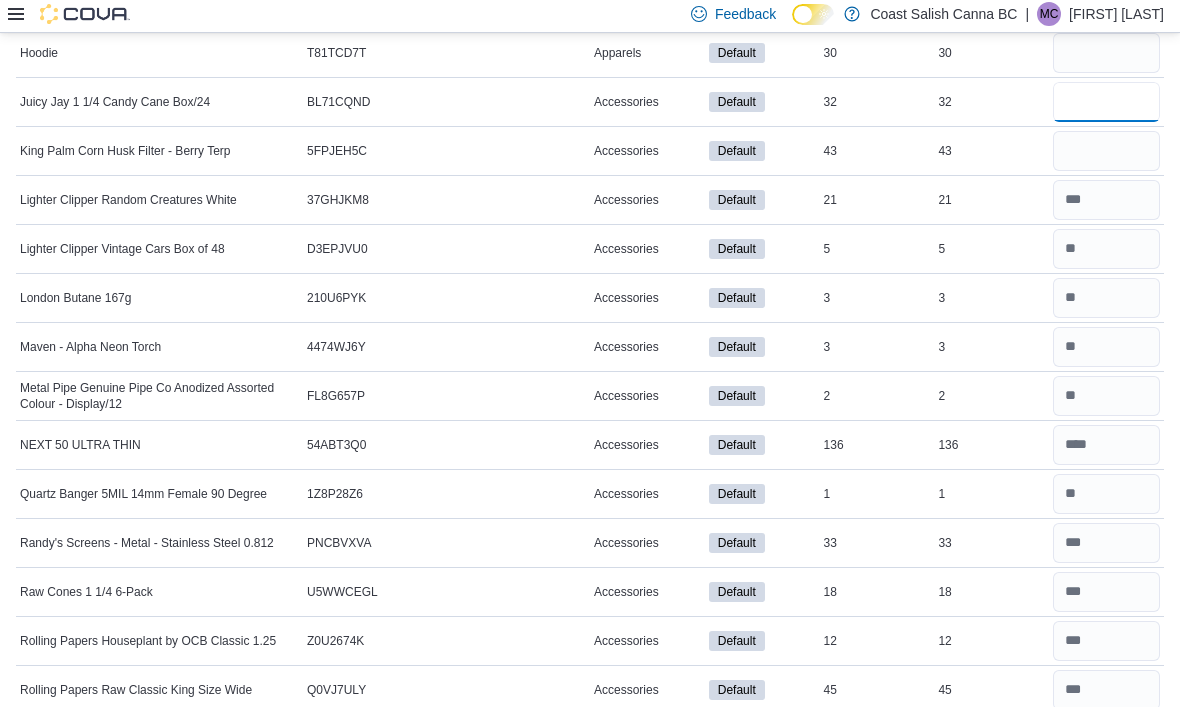 click at bounding box center (1106, 105) 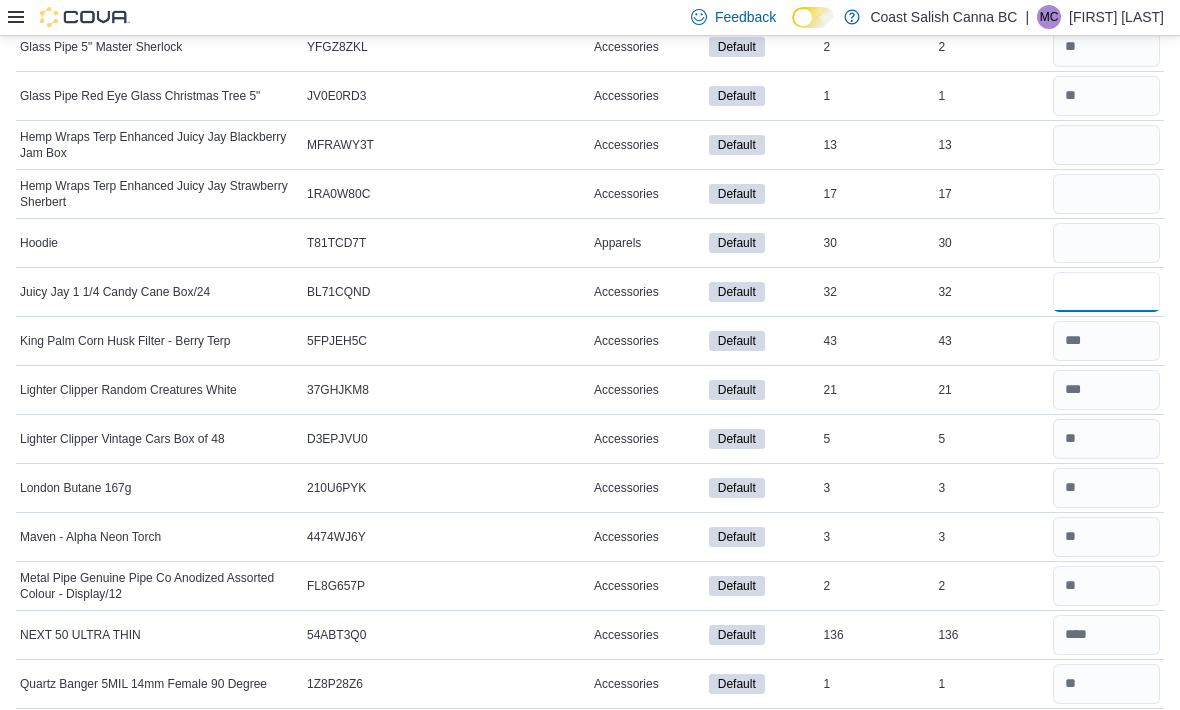scroll, scrollTop: 957, scrollLeft: 0, axis: vertical 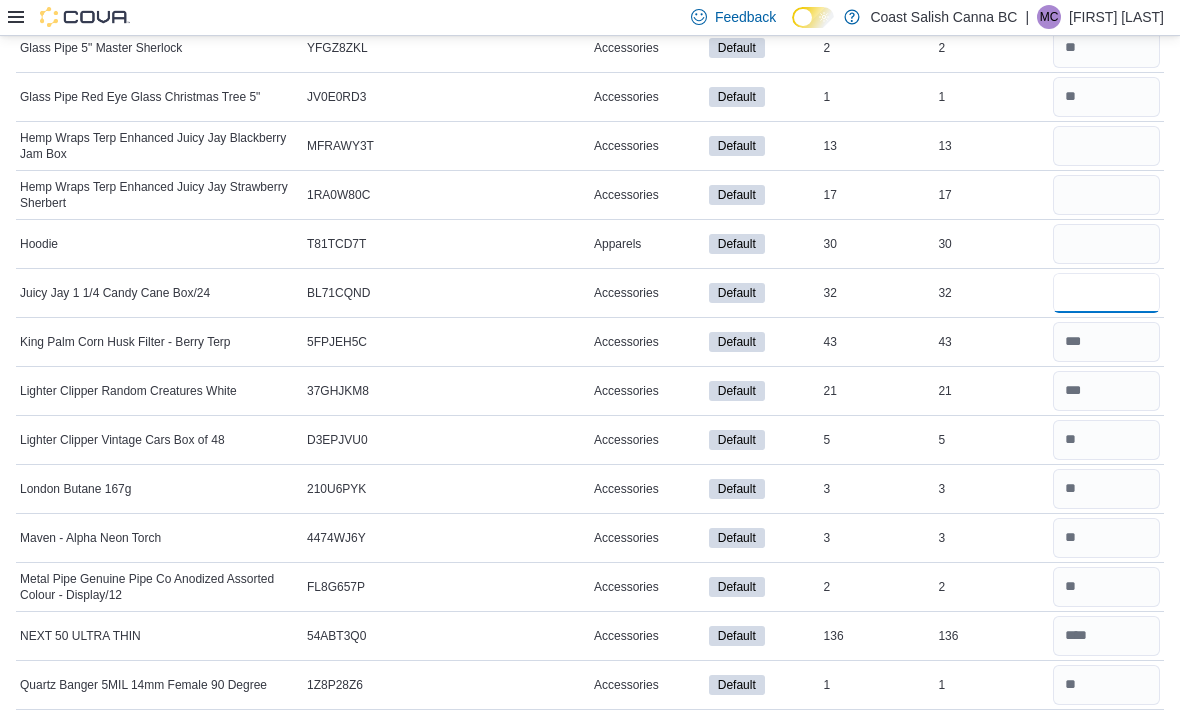 type on "**" 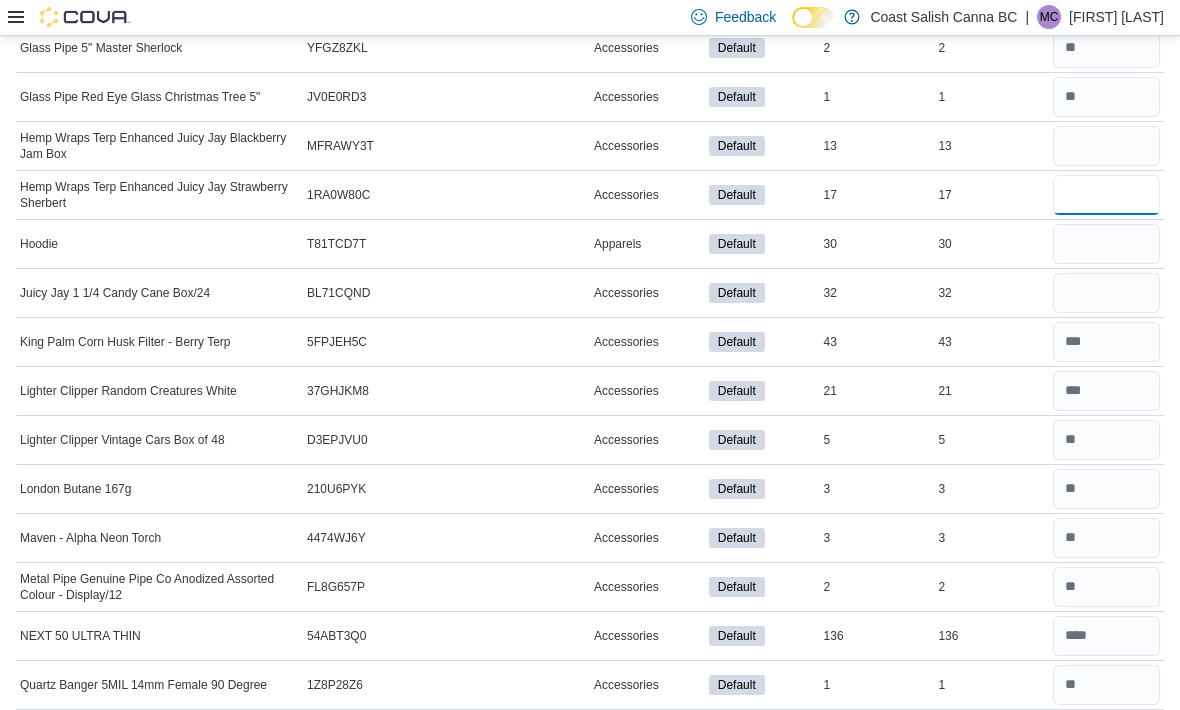 click at bounding box center [1106, 195] 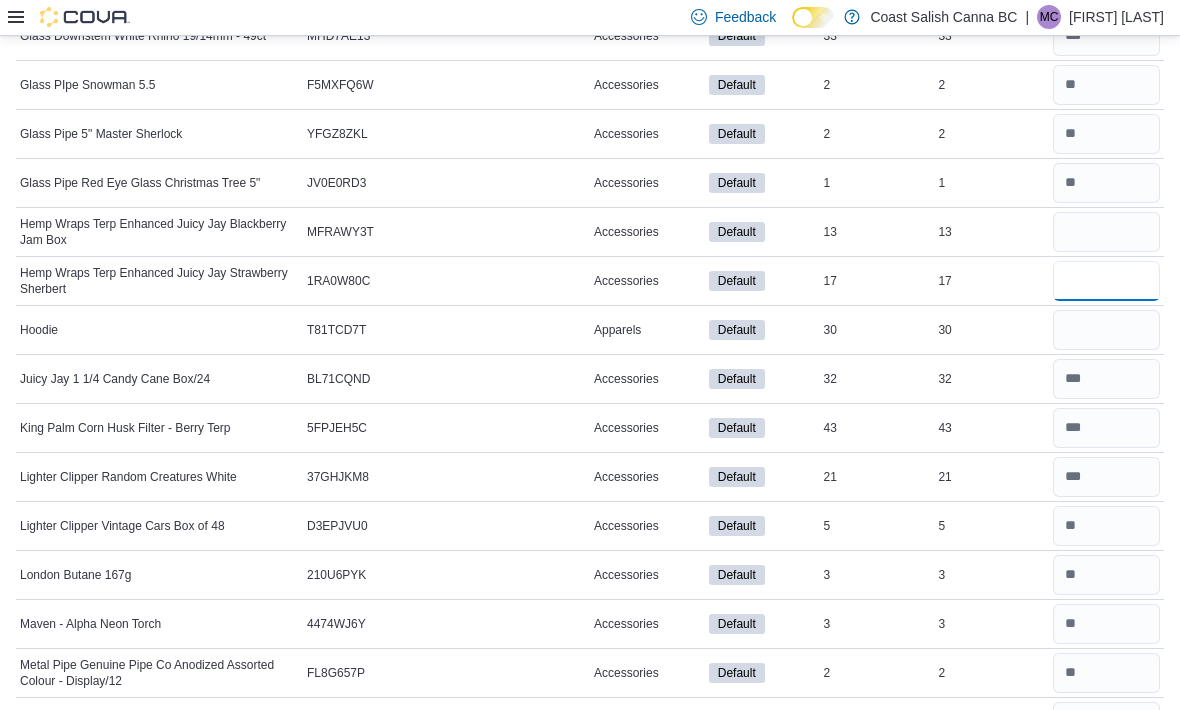 scroll, scrollTop: 867, scrollLeft: 0, axis: vertical 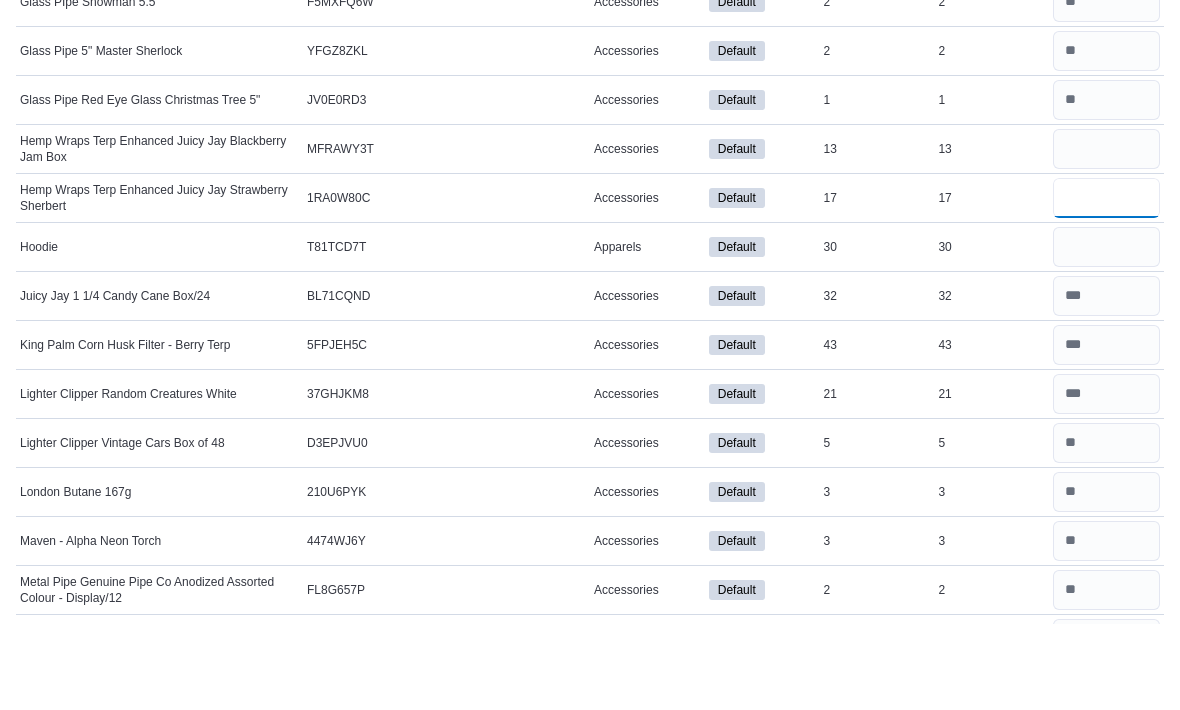 type on "**" 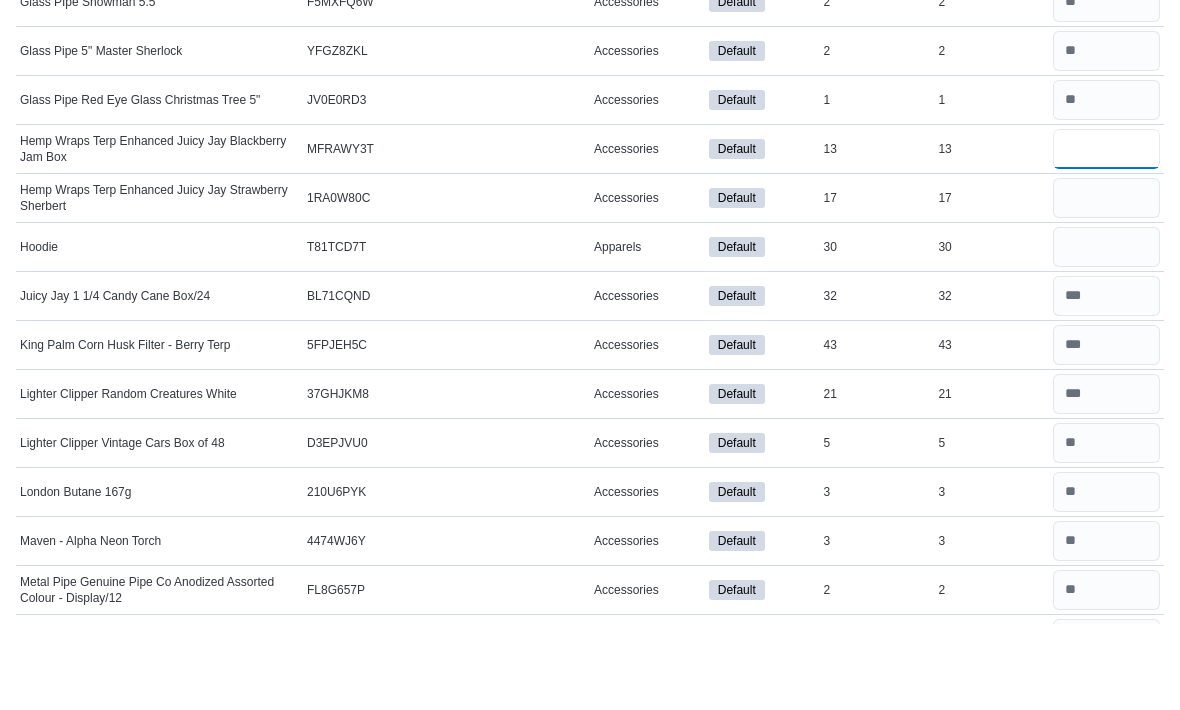 click at bounding box center (1106, 236) 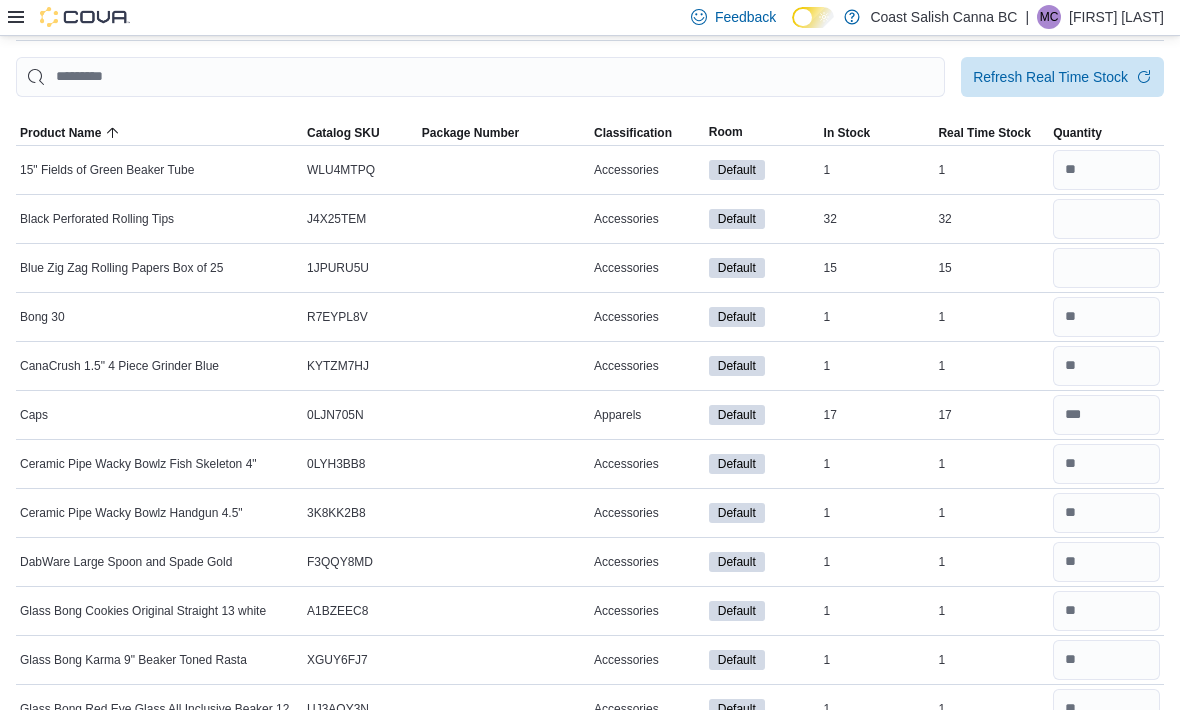 scroll, scrollTop: 100, scrollLeft: 0, axis: vertical 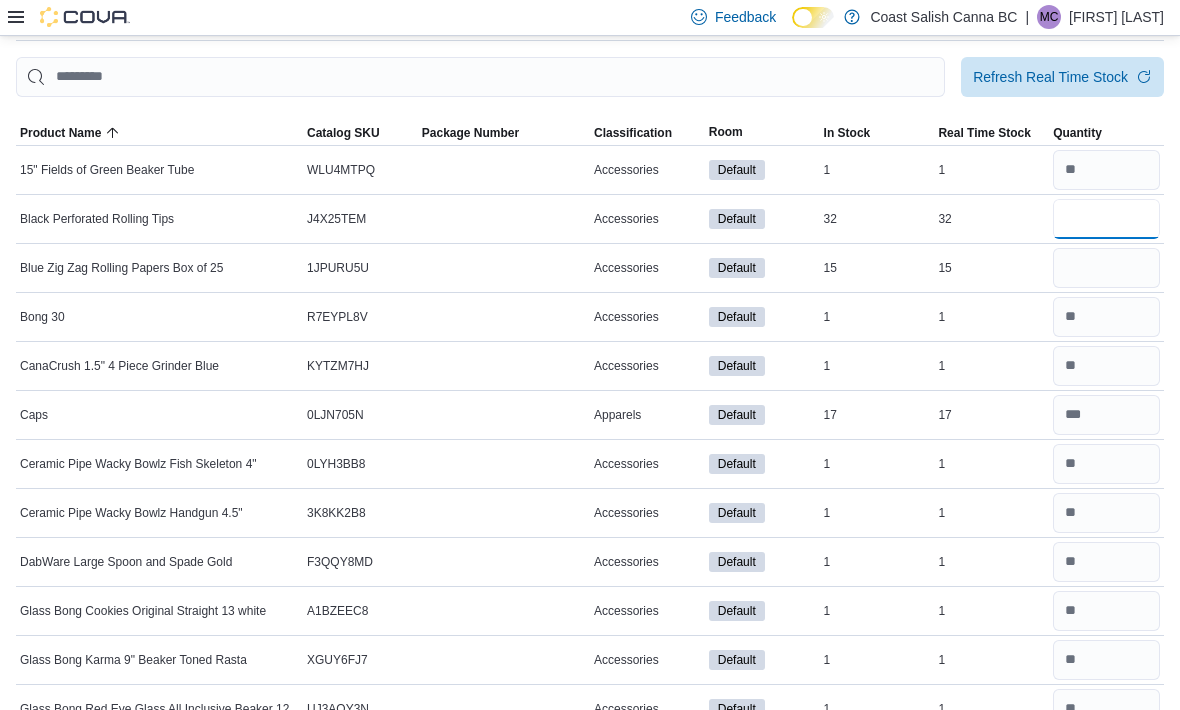 click at bounding box center (1106, 219) 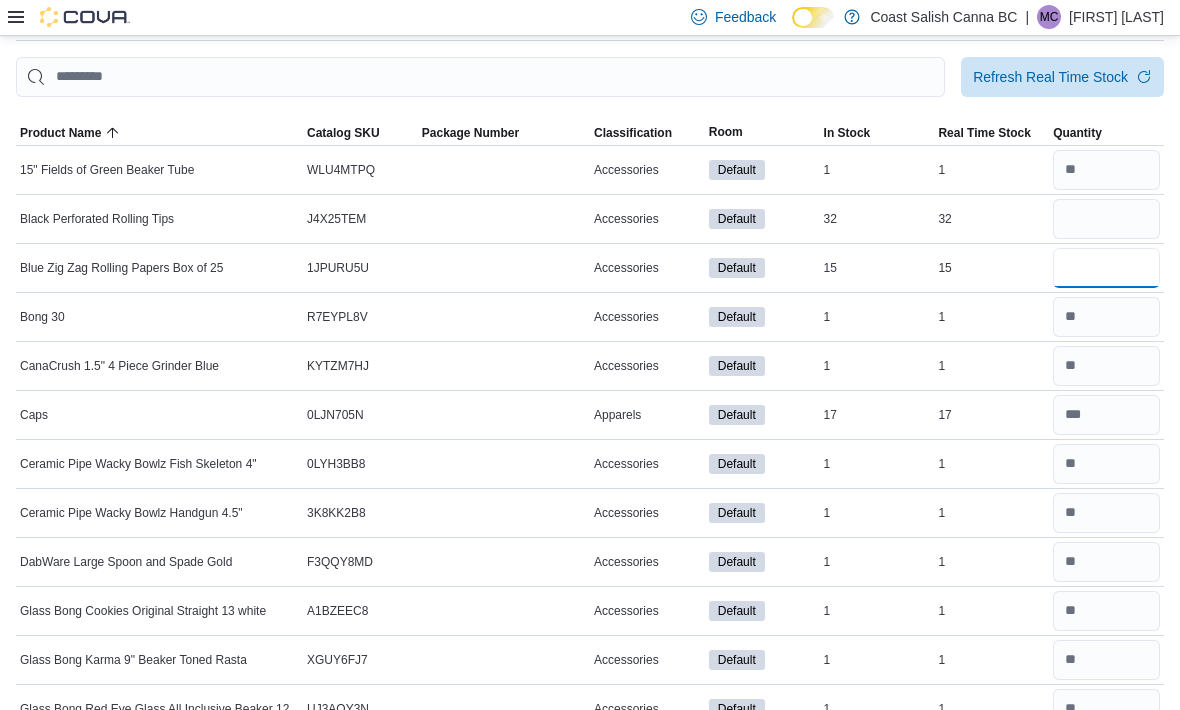 click at bounding box center (1106, 268) 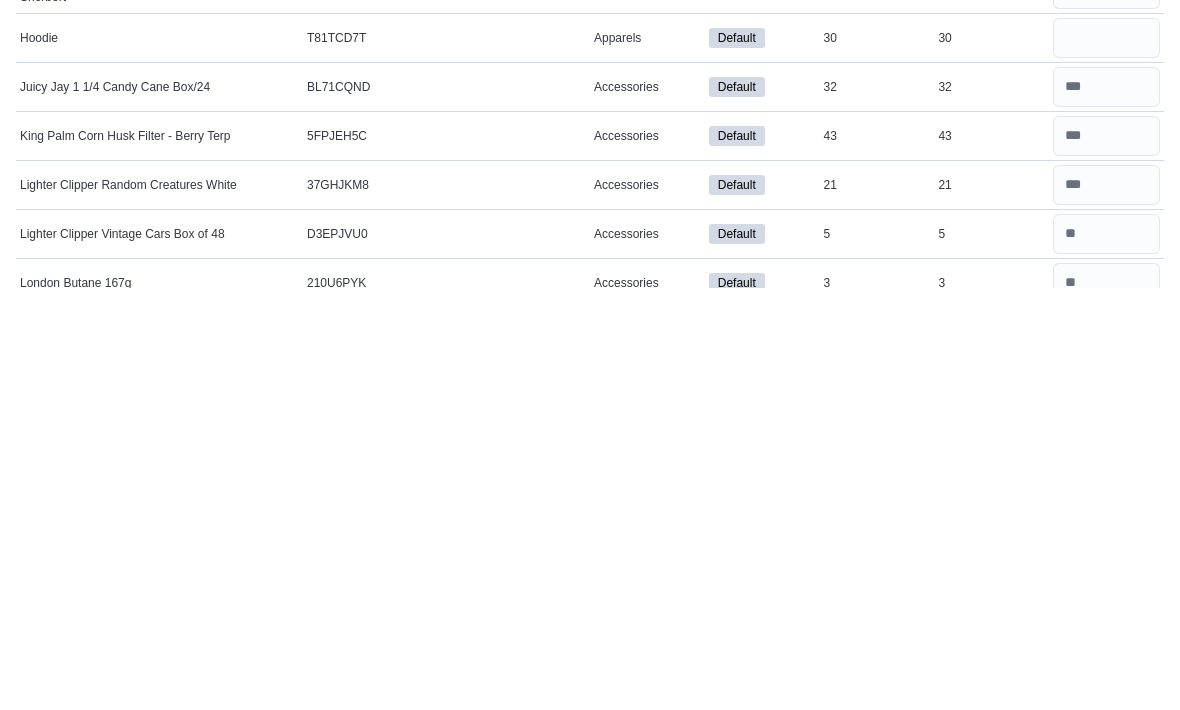 scroll, scrollTop: 874, scrollLeft: 0, axis: vertical 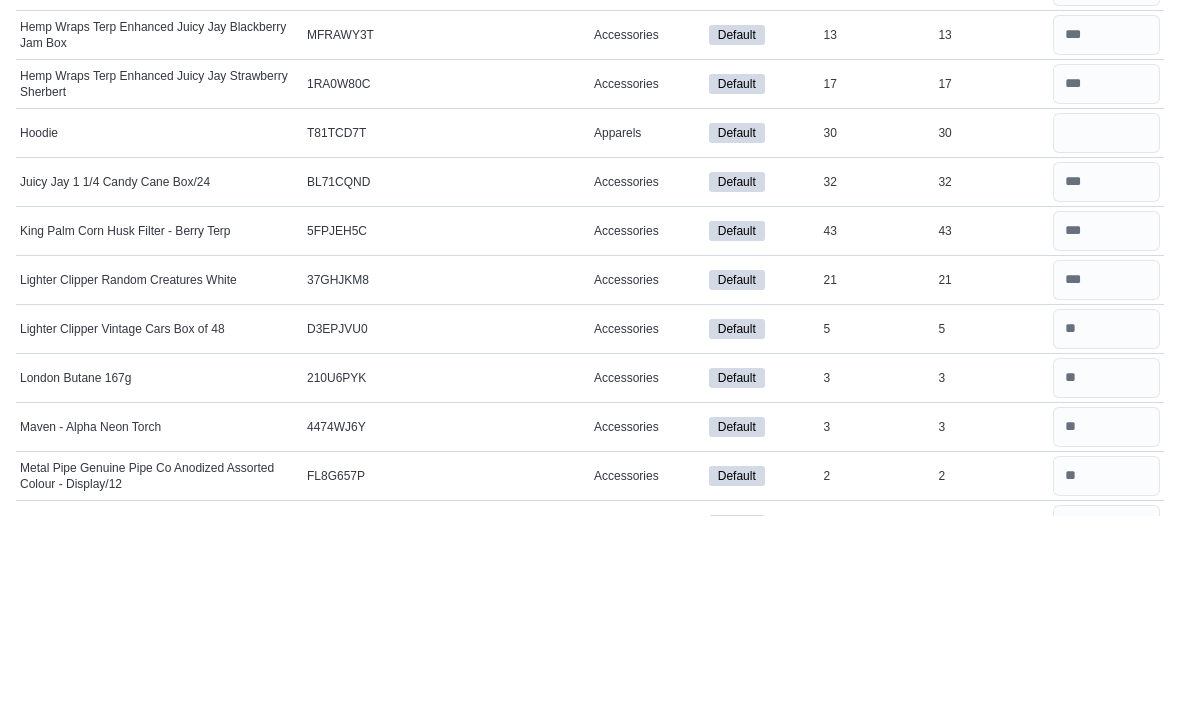 type on "**" 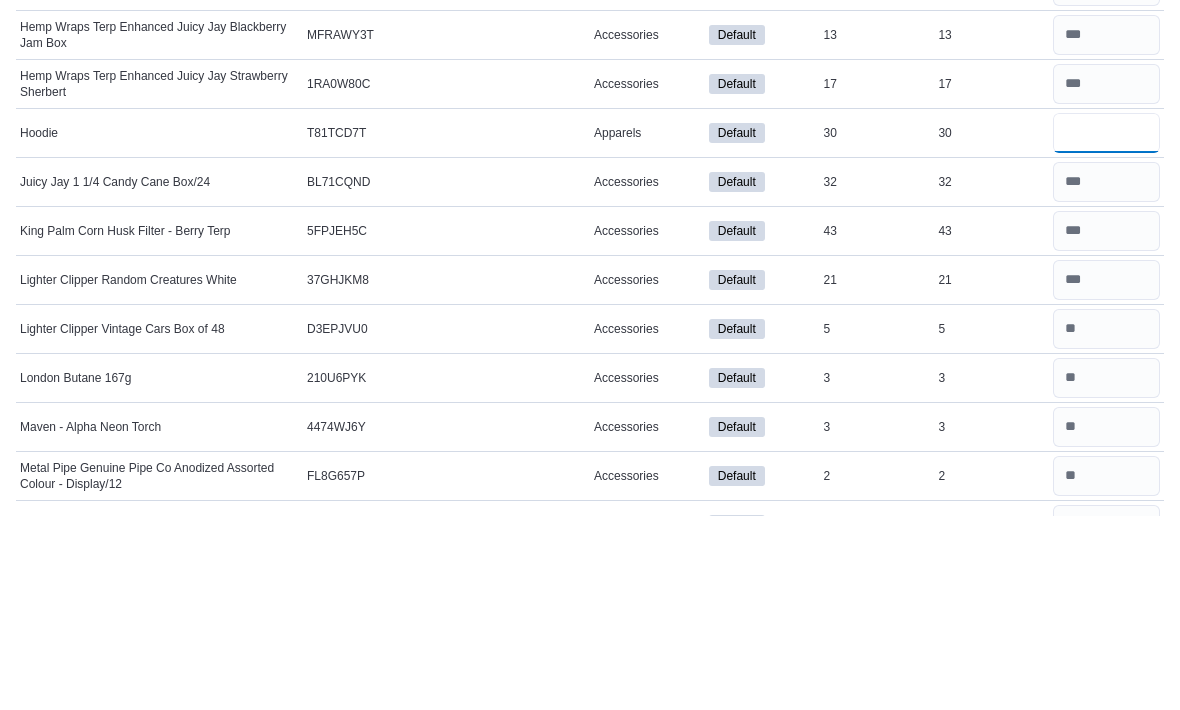 click at bounding box center (1106, 327) 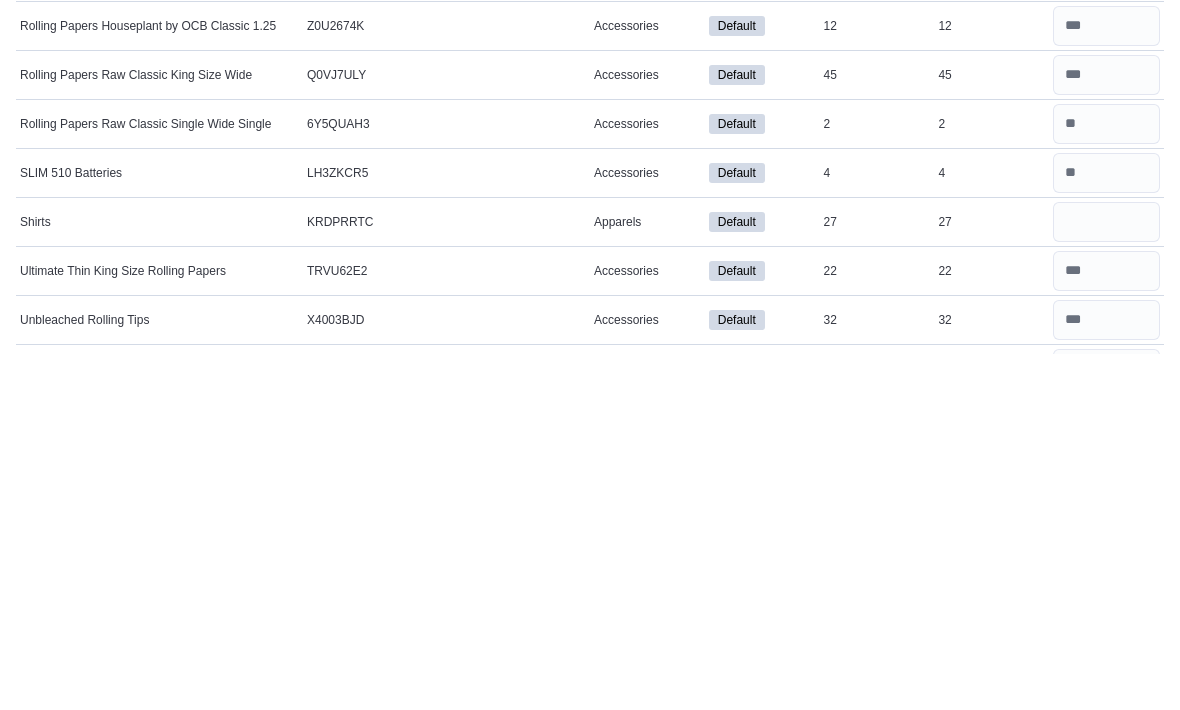 scroll, scrollTop: 1415, scrollLeft: 0, axis: vertical 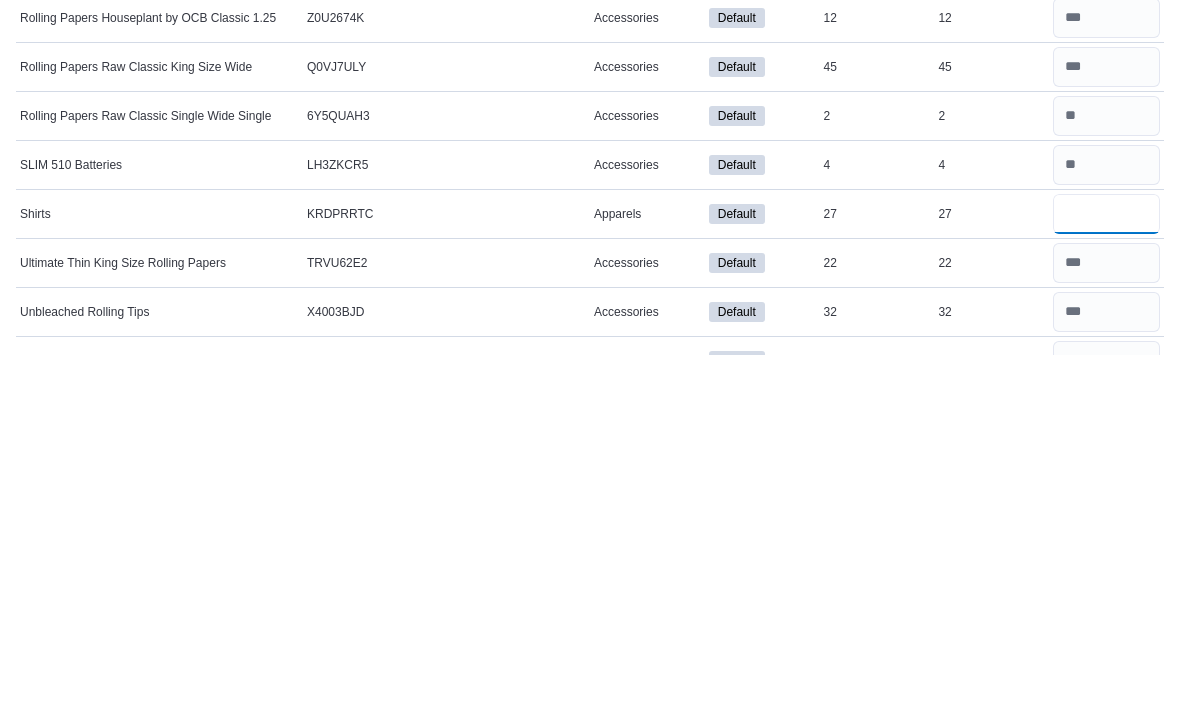 click at bounding box center (1106, 570) 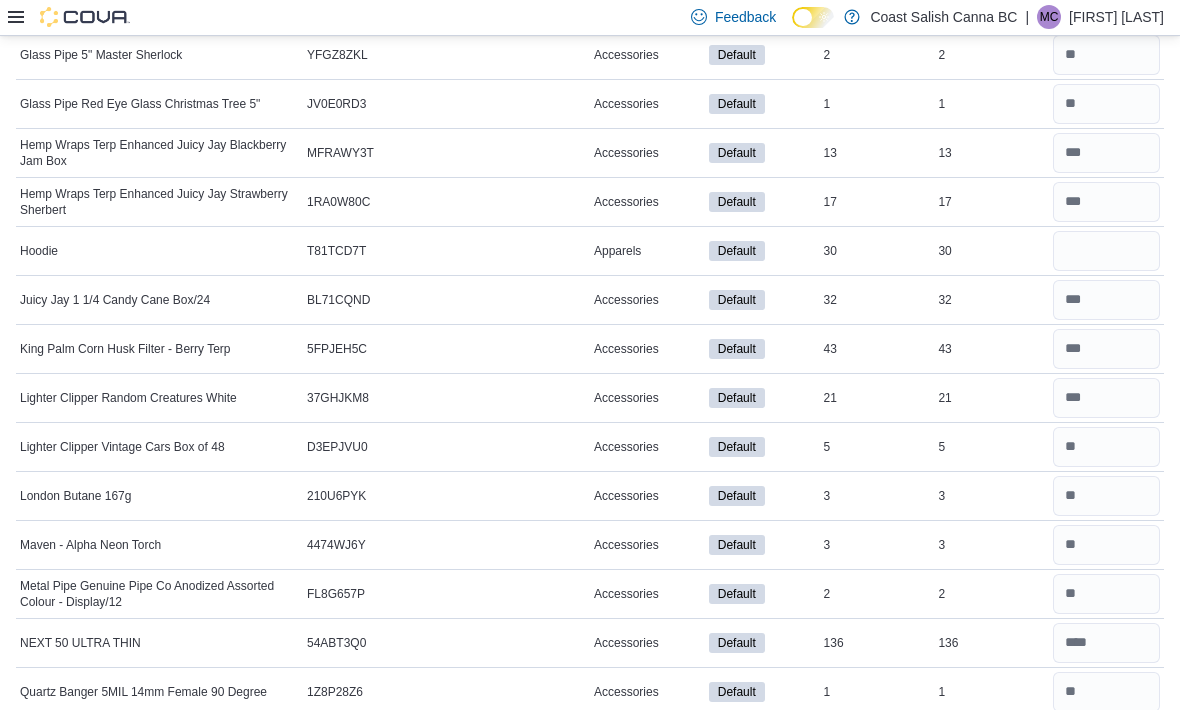 scroll, scrollTop: 949, scrollLeft: 0, axis: vertical 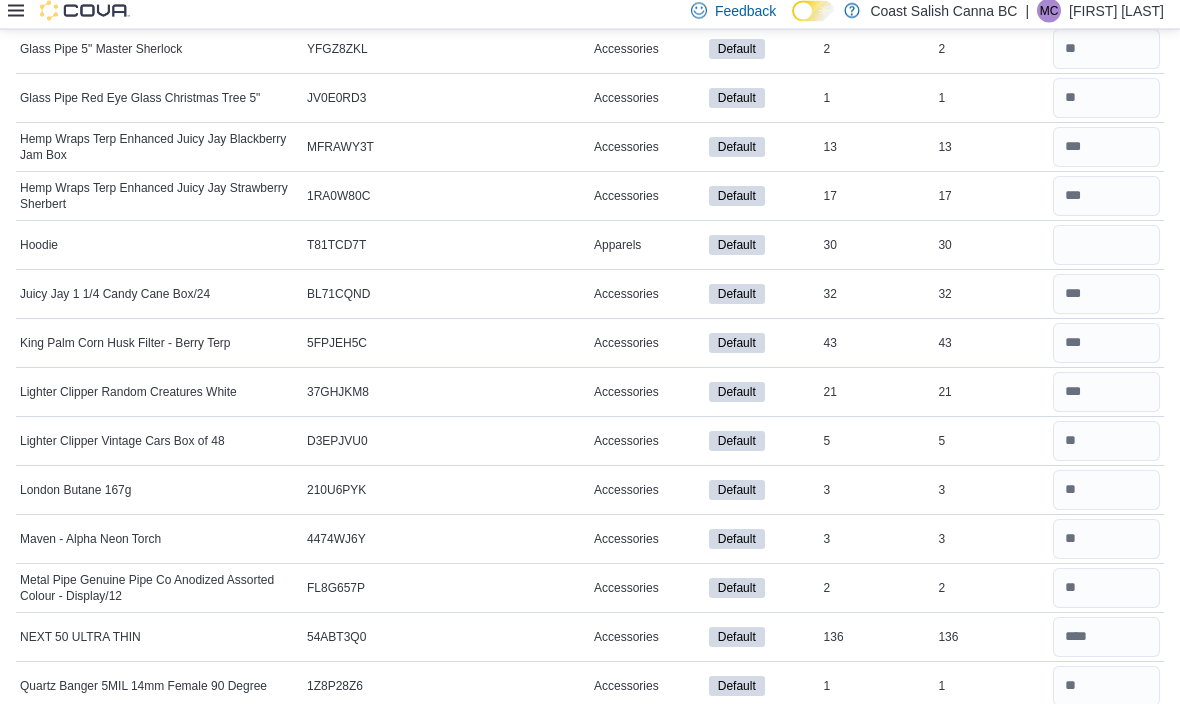 type on "**" 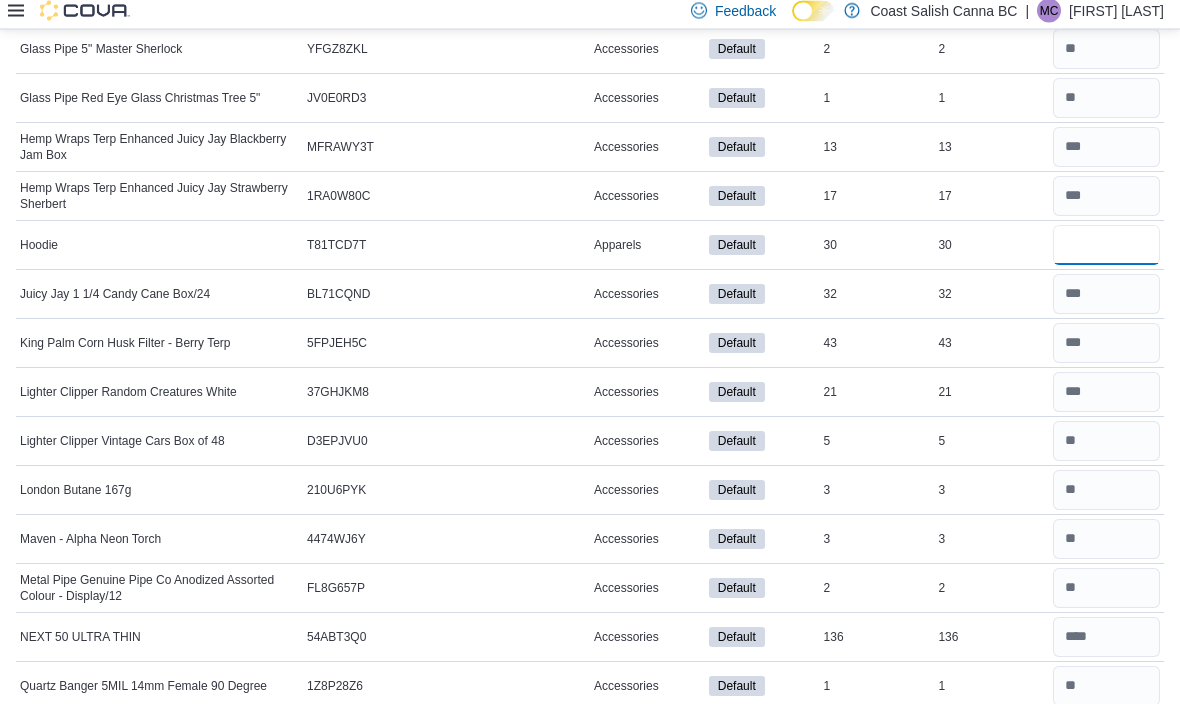 click at bounding box center (1106, 252) 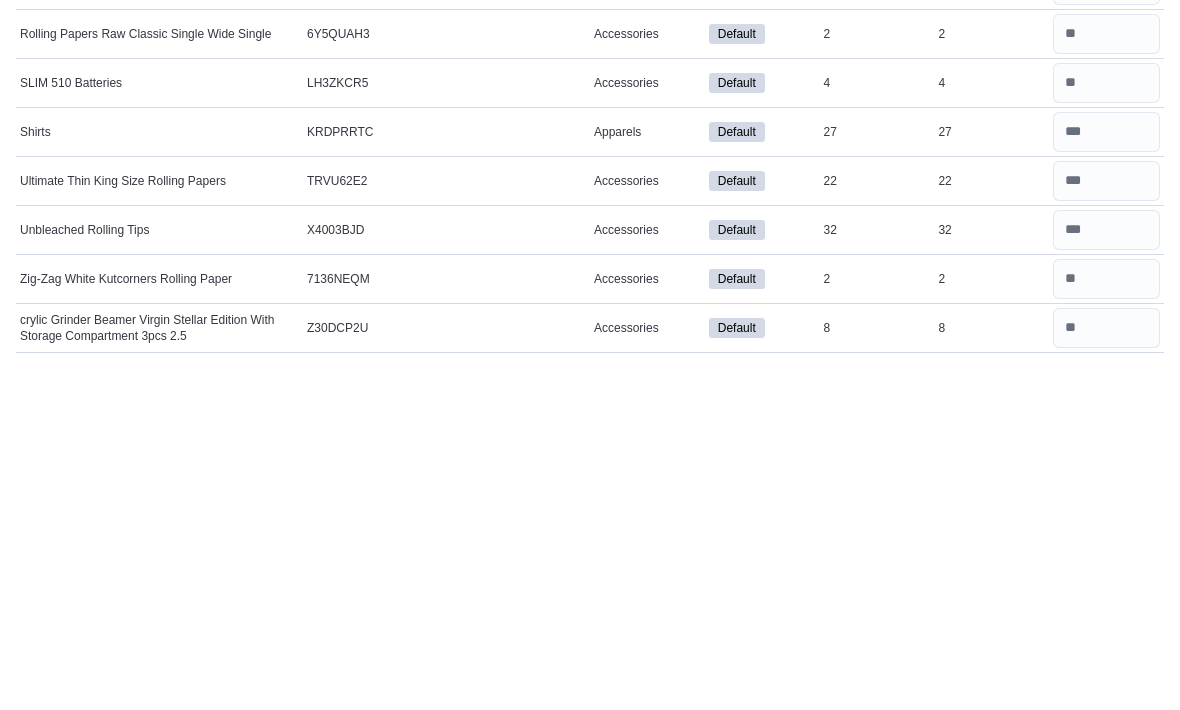 scroll, scrollTop: 1515, scrollLeft: 0, axis: vertical 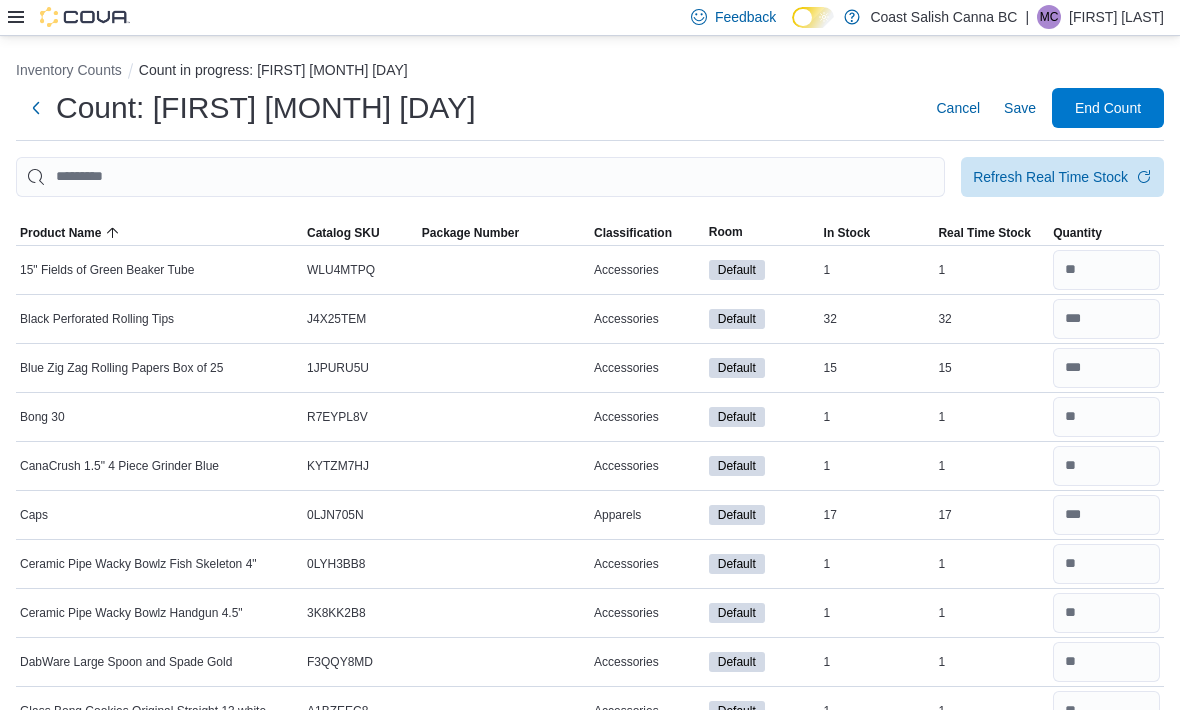 type on "**" 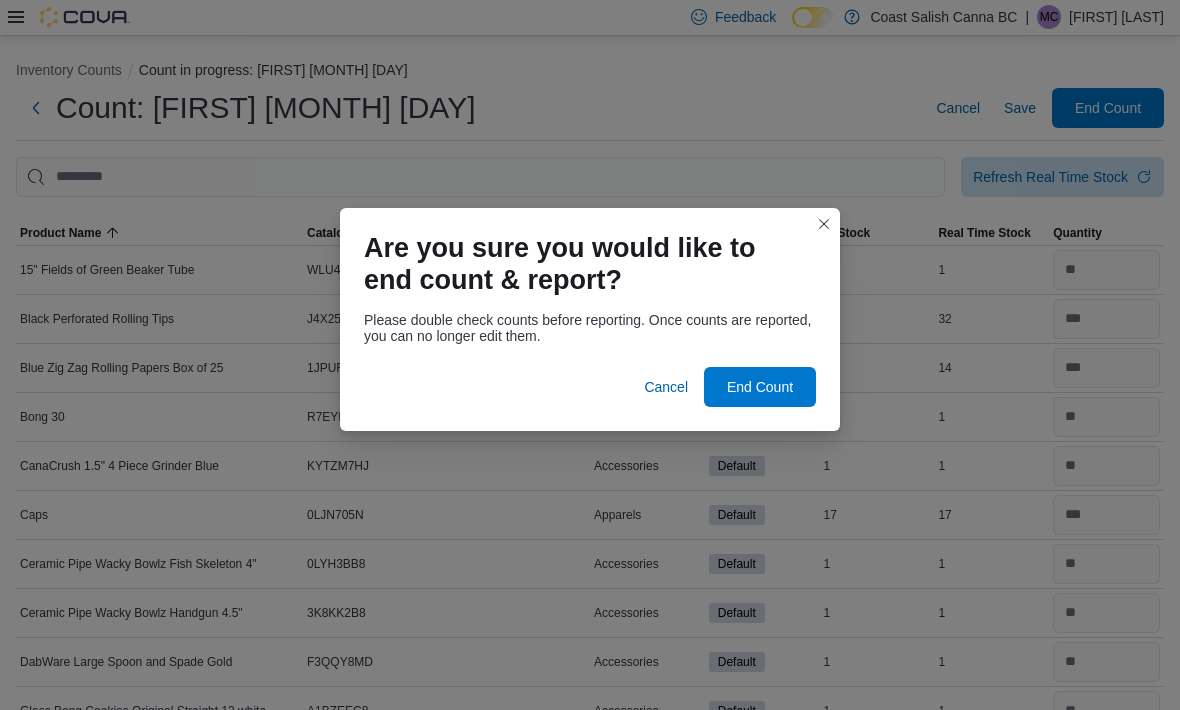 click on "End Count" at bounding box center [760, 387] 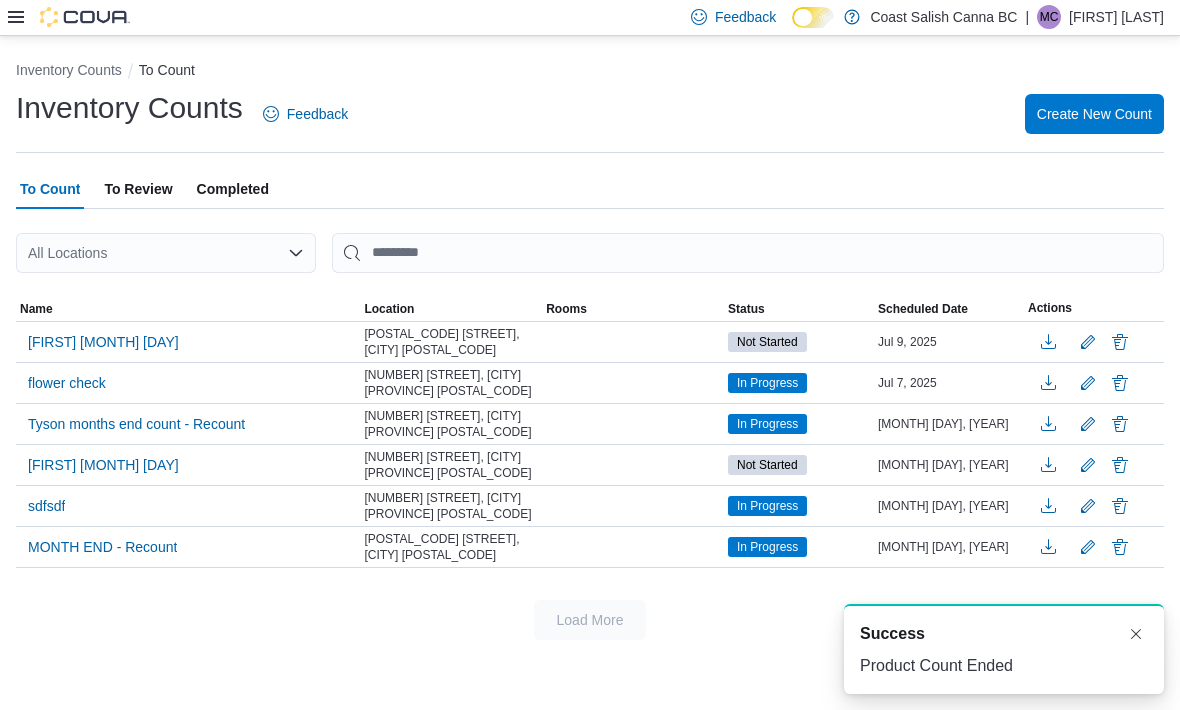 scroll, scrollTop: 0, scrollLeft: 0, axis: both 